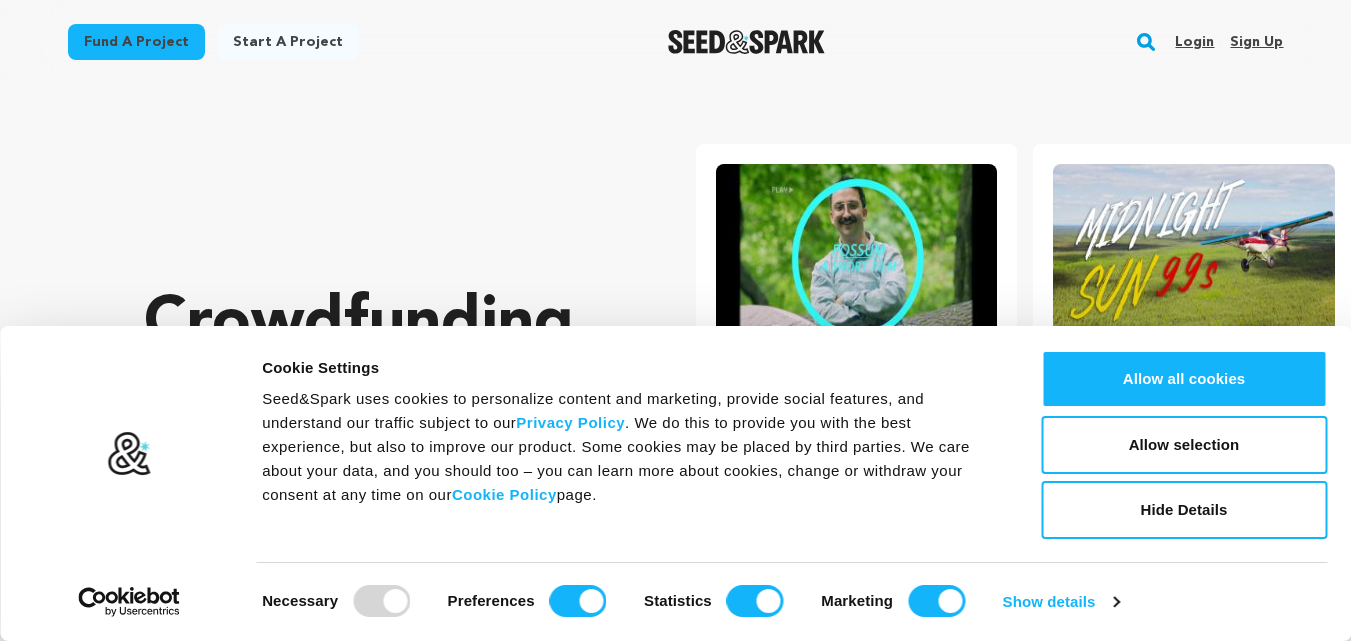 scroll, scrollTop: 0, scrollLeft: 0, axis: both 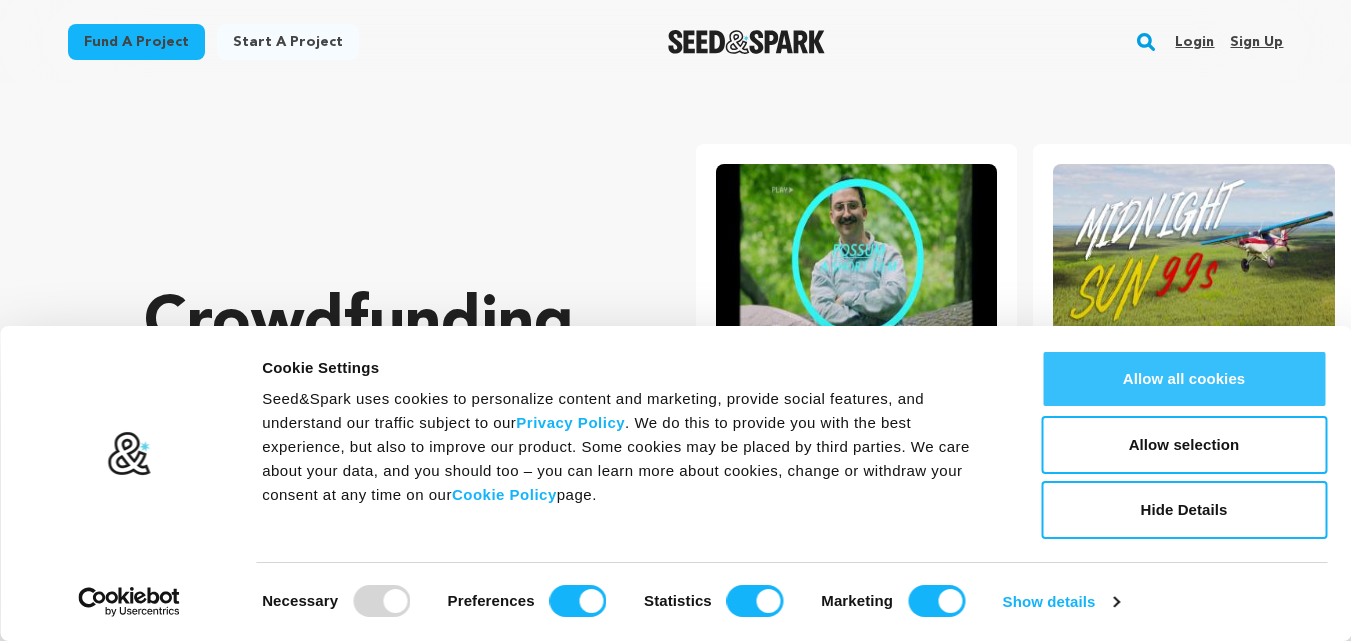 click on "Allow all cookies" at bounding box center (1184, 379) 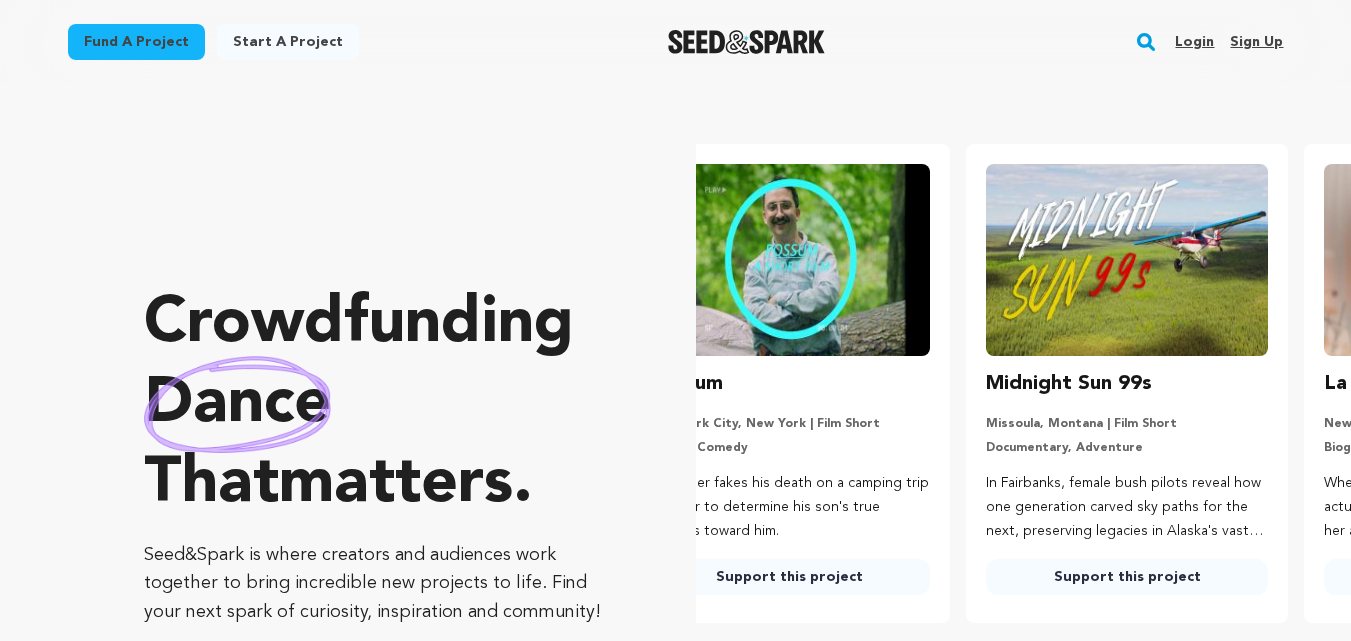scroll, scrollTop: 0, scrollLeft: 0, axis: both 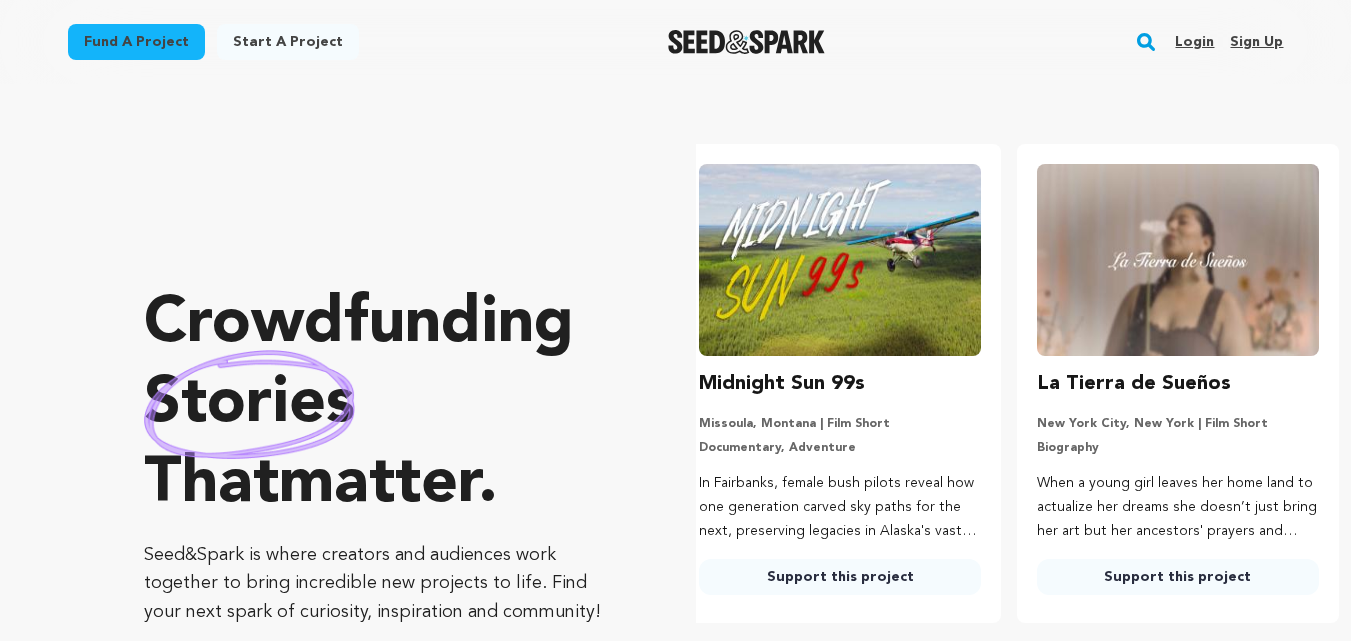 click on "Sign up" at bounding box center [1256, 42] 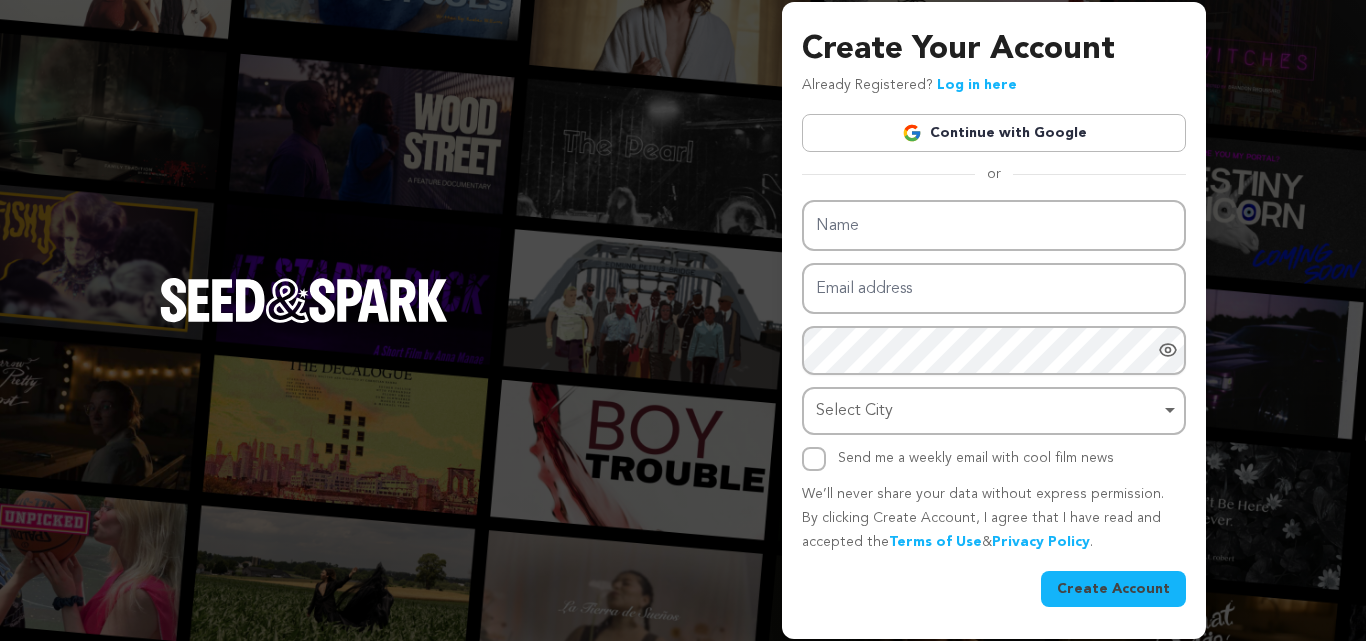 scroll, scrollTop: 0, scrollLeft: 0, axis: both 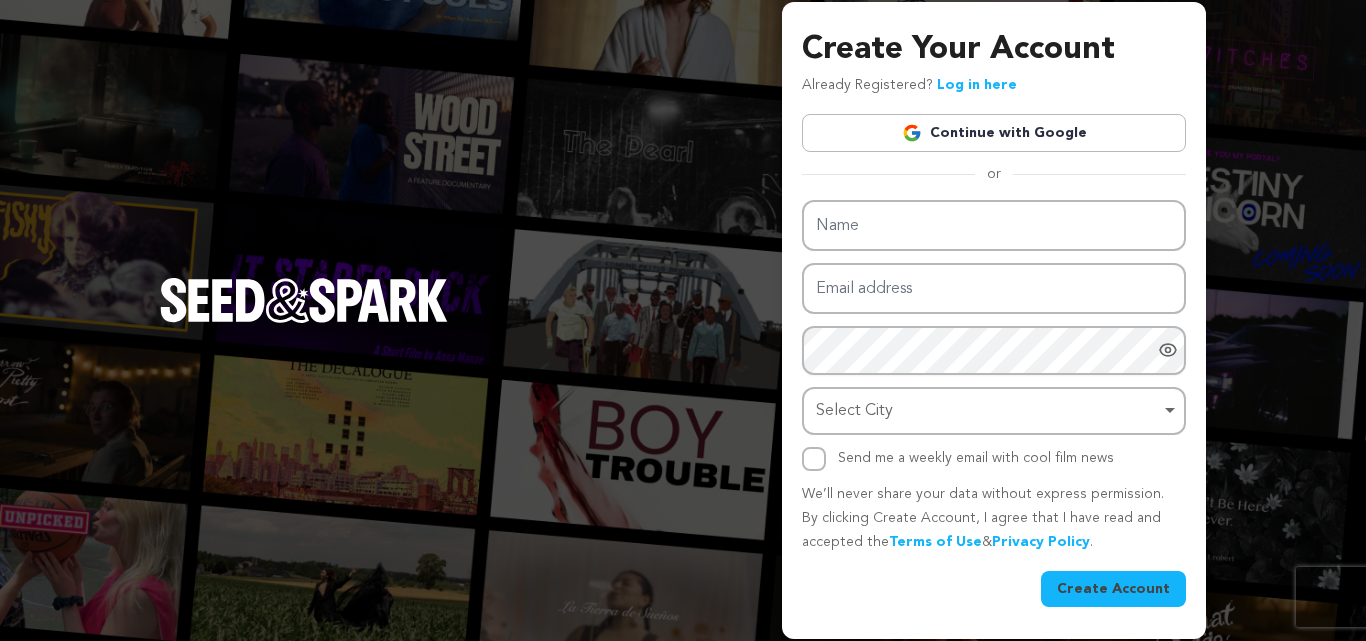 click on "Continue with Google" at bounding box center (994, 133) 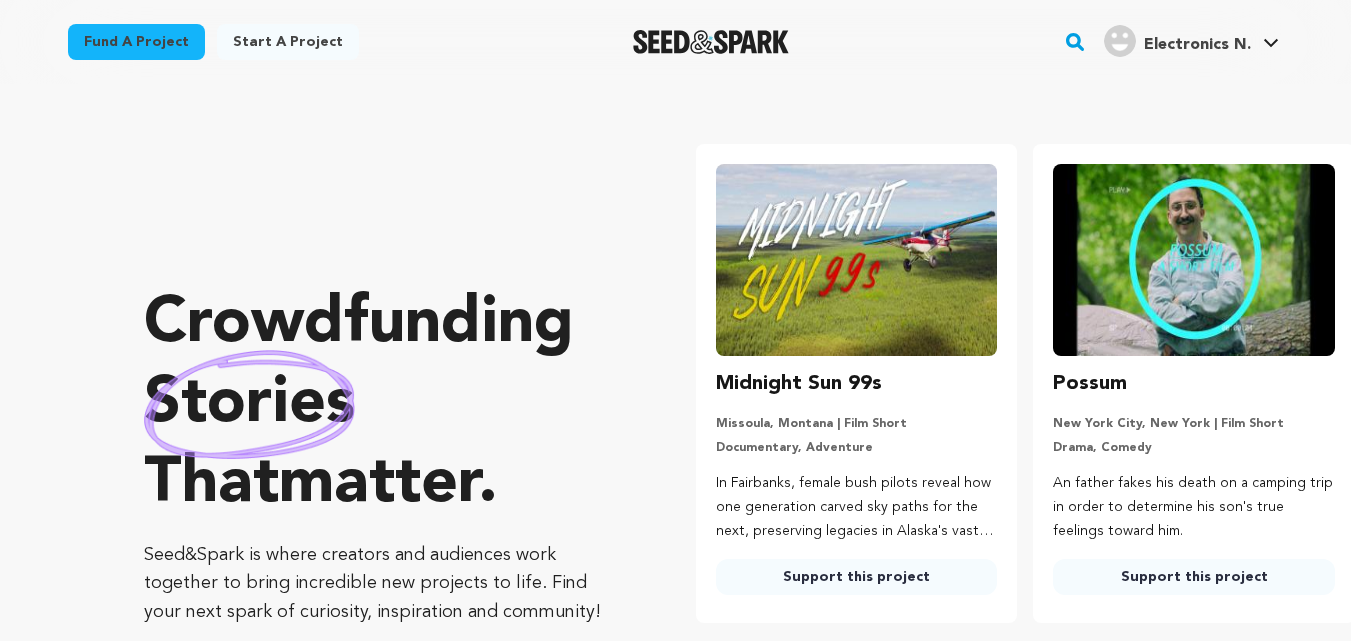 scroll, scrollTop: 0, scrollLeft: 0, axis: both 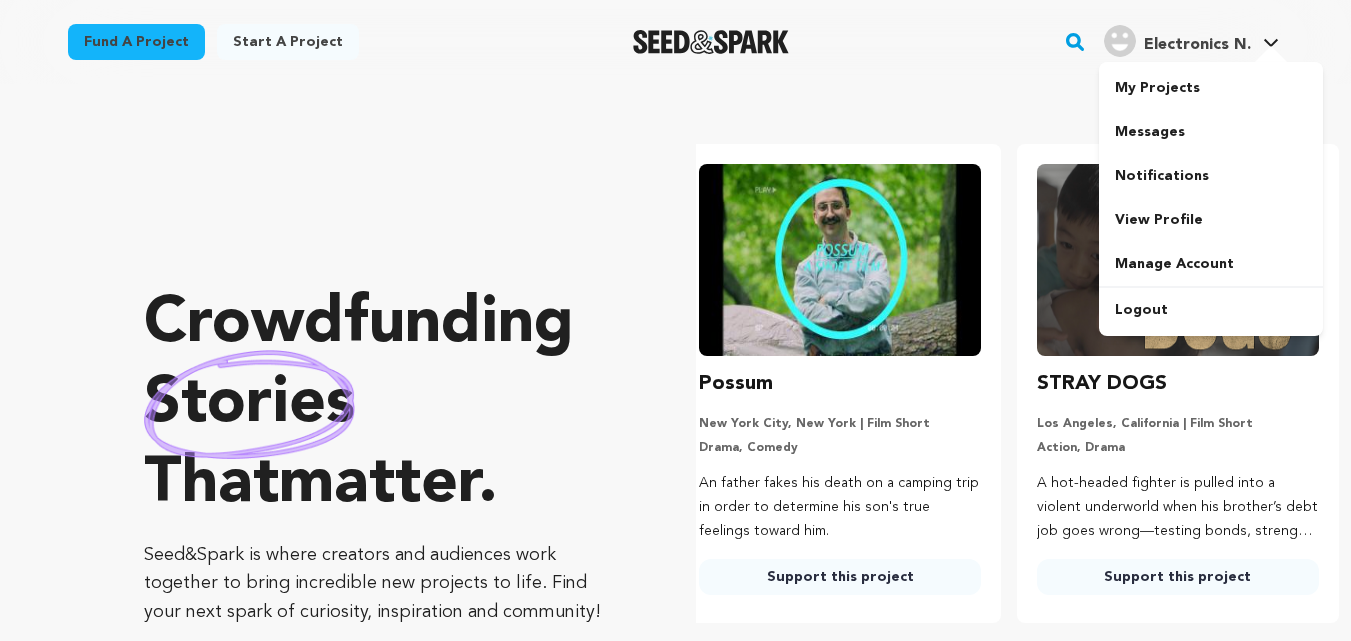 click on "Electronics N." at bounding box center (1197, 45) 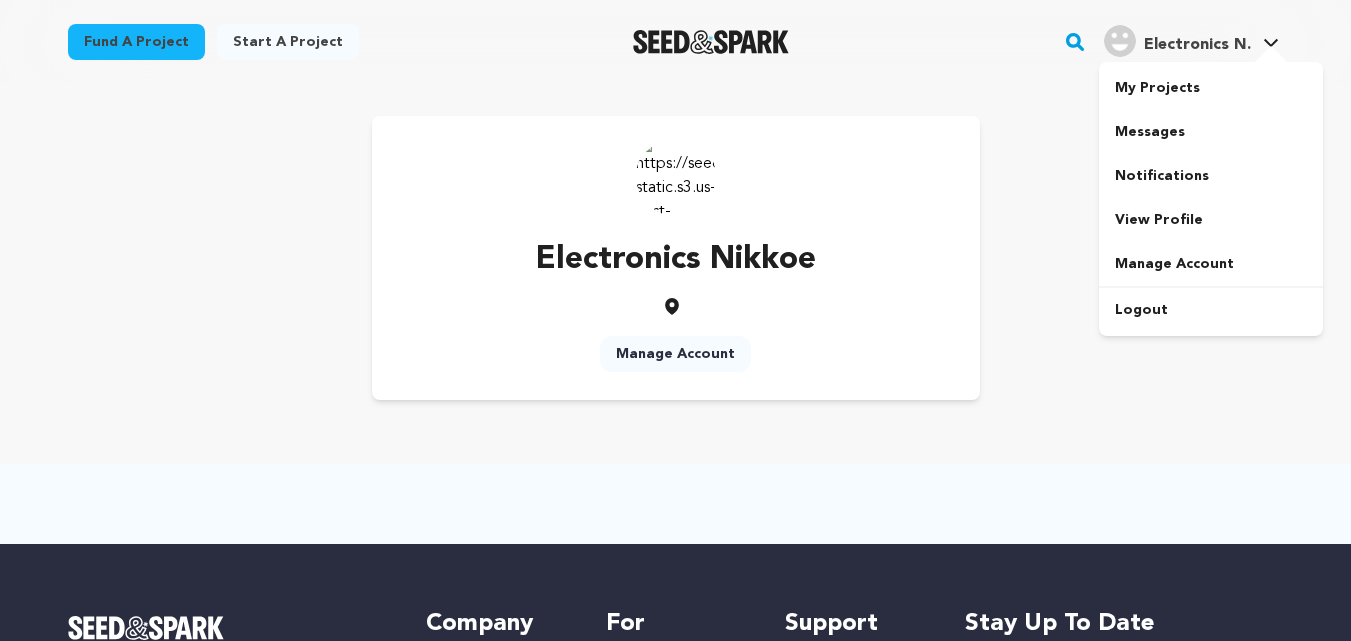 scroll, scrollTop: 0, scrollLeft: 0, axis: both 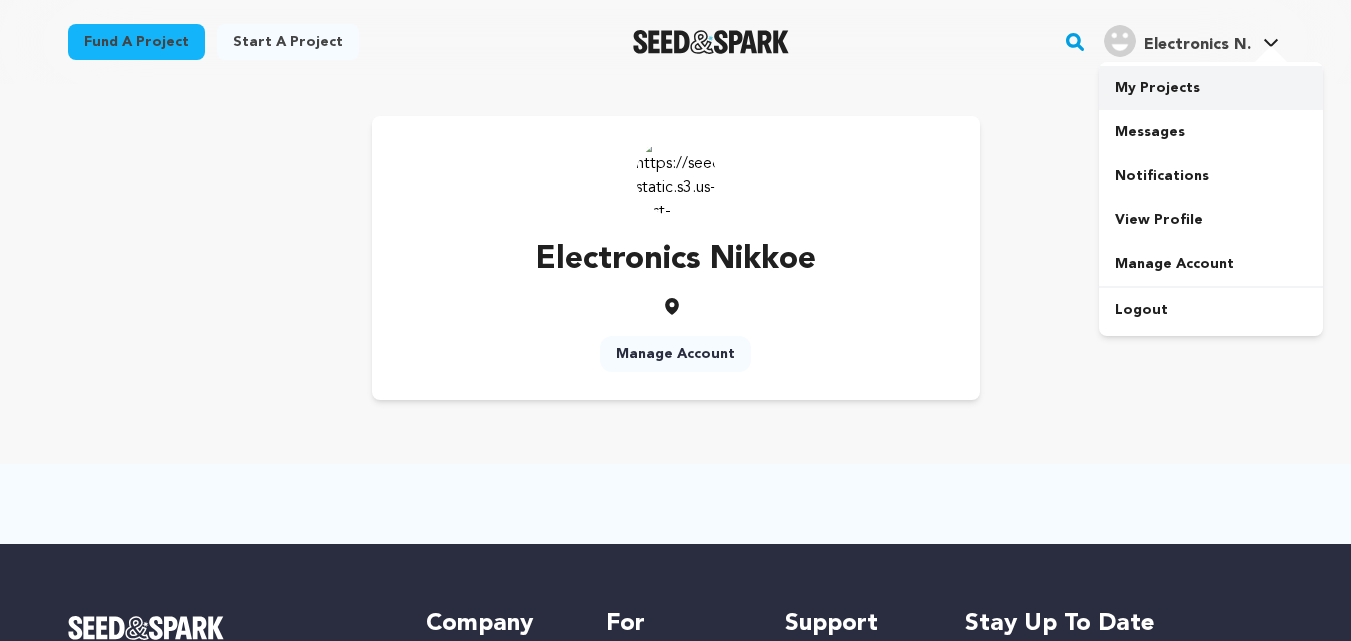 click on "My Projects" at bounding box center [1211, 88] 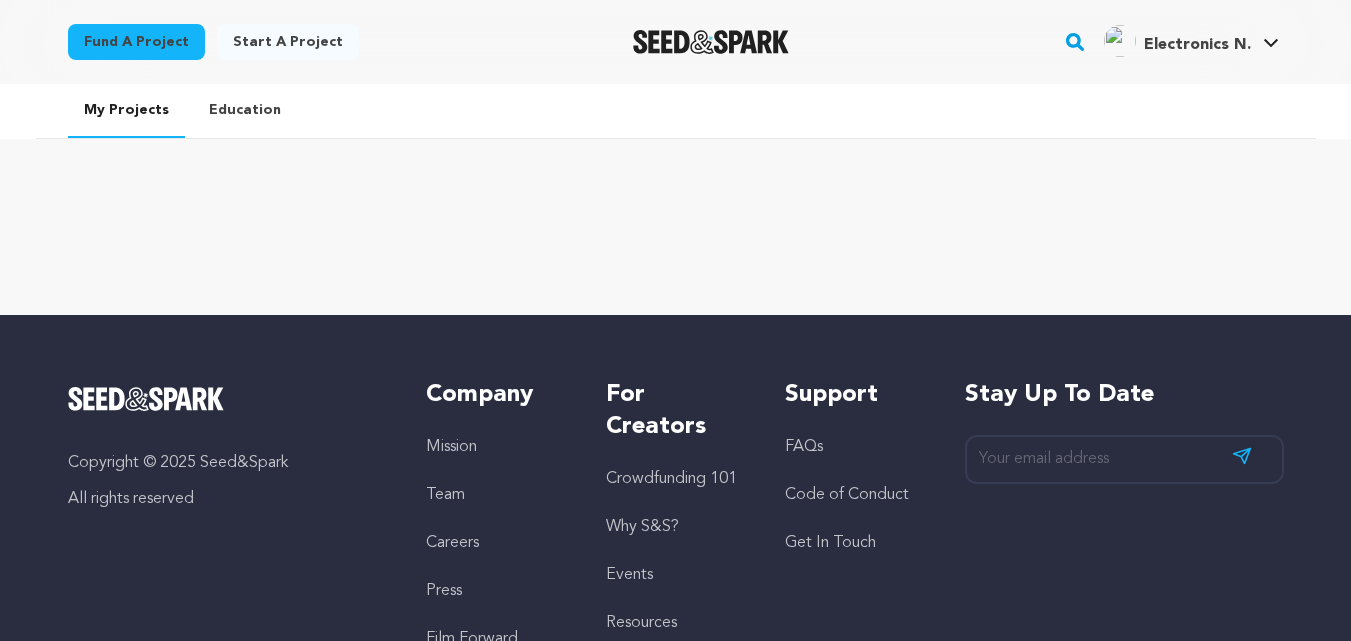scroll, scrollTop: 0, scrollLeft: 0, axis: both 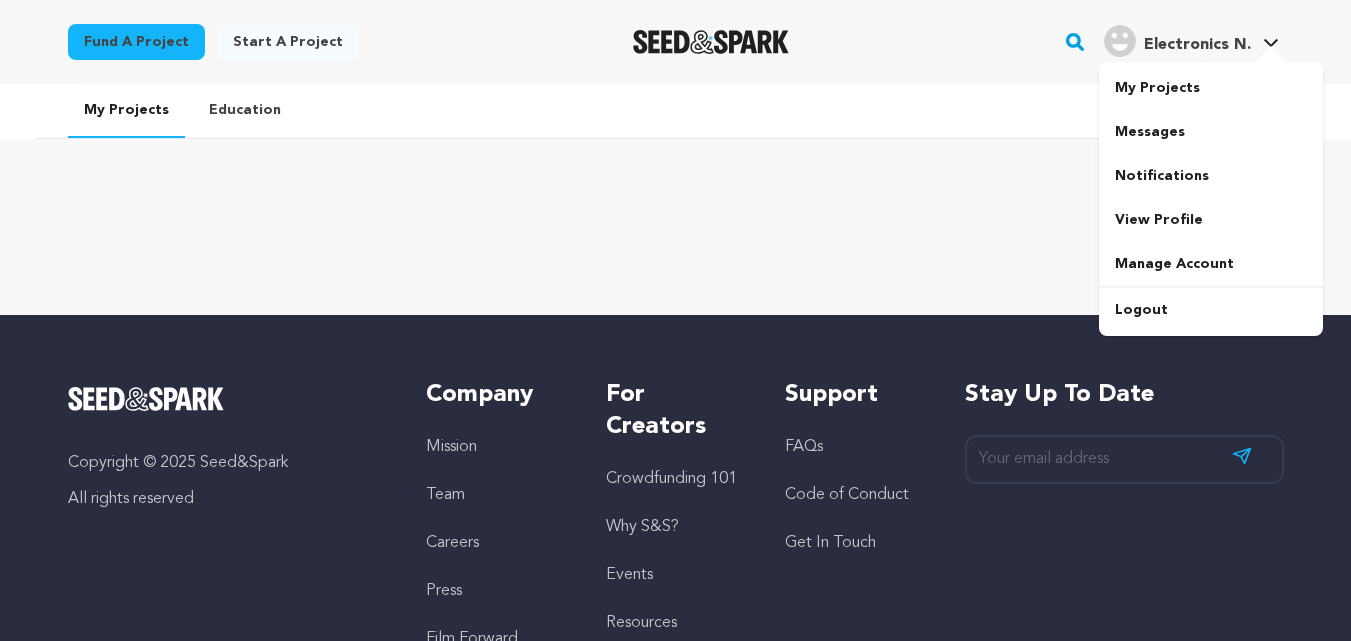 click on "Electronics N." at bounding box center [1197, 45] 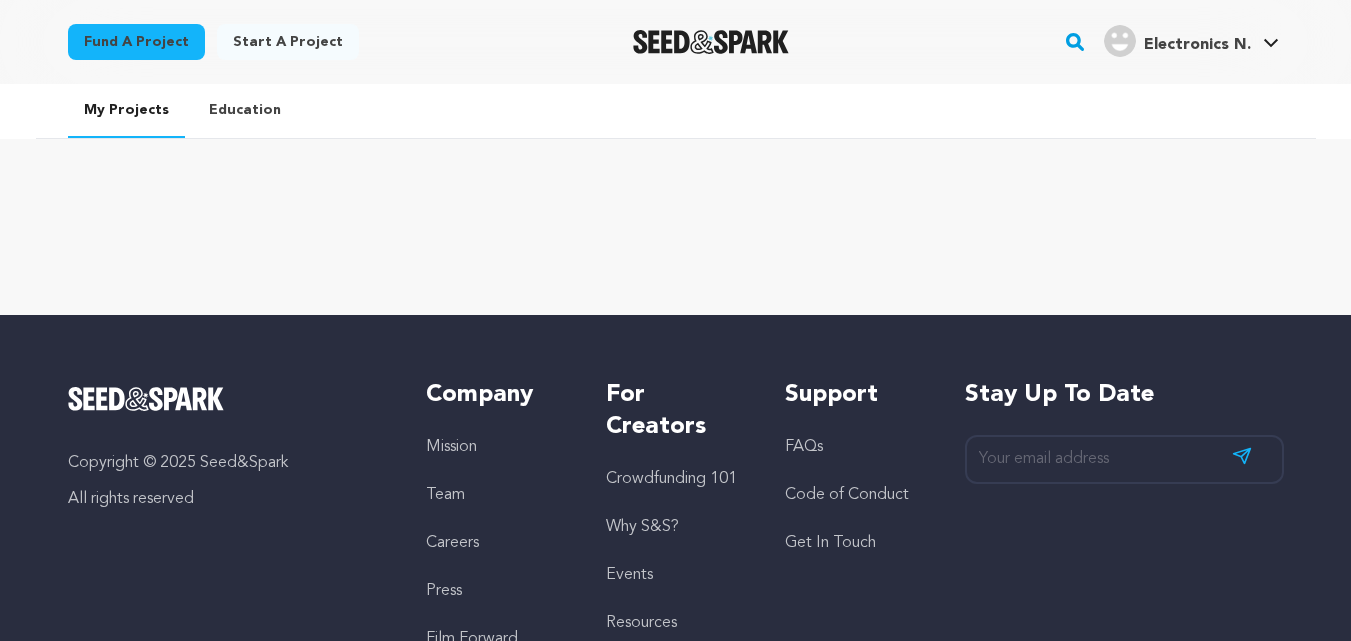click on "Electronics N." at bounding box center [1197, 45] 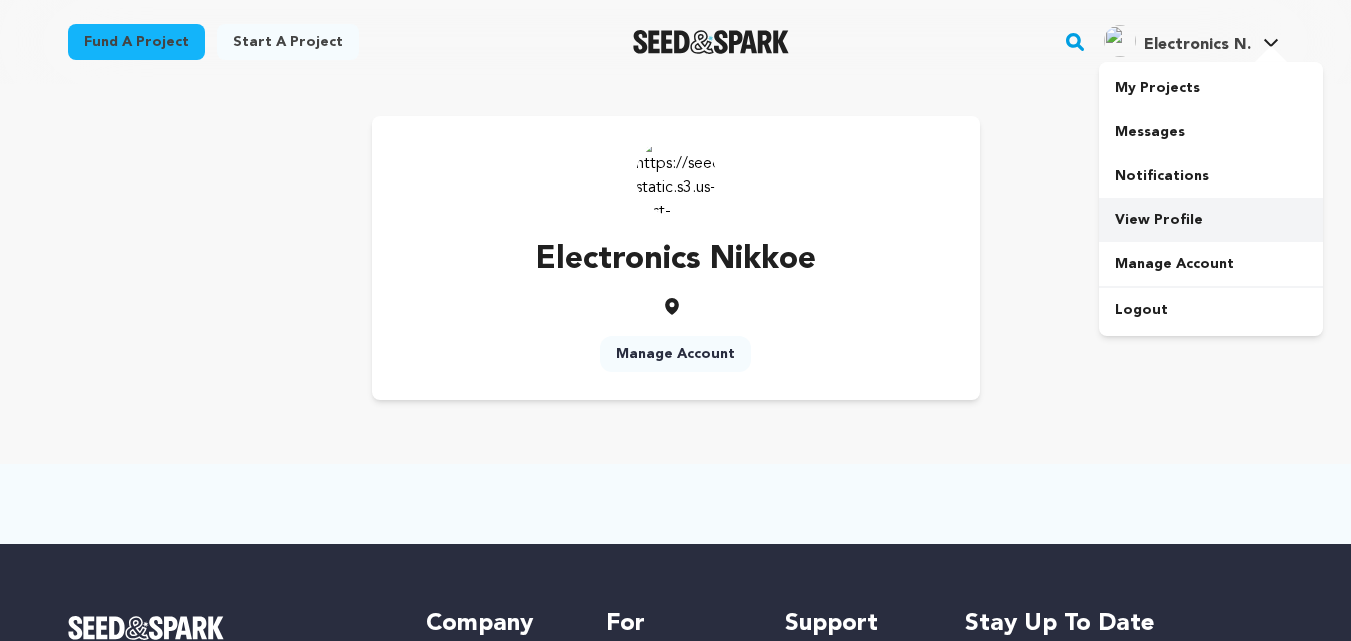 scroll, scrollTop: 0, scrollLeft: 0, axis: both 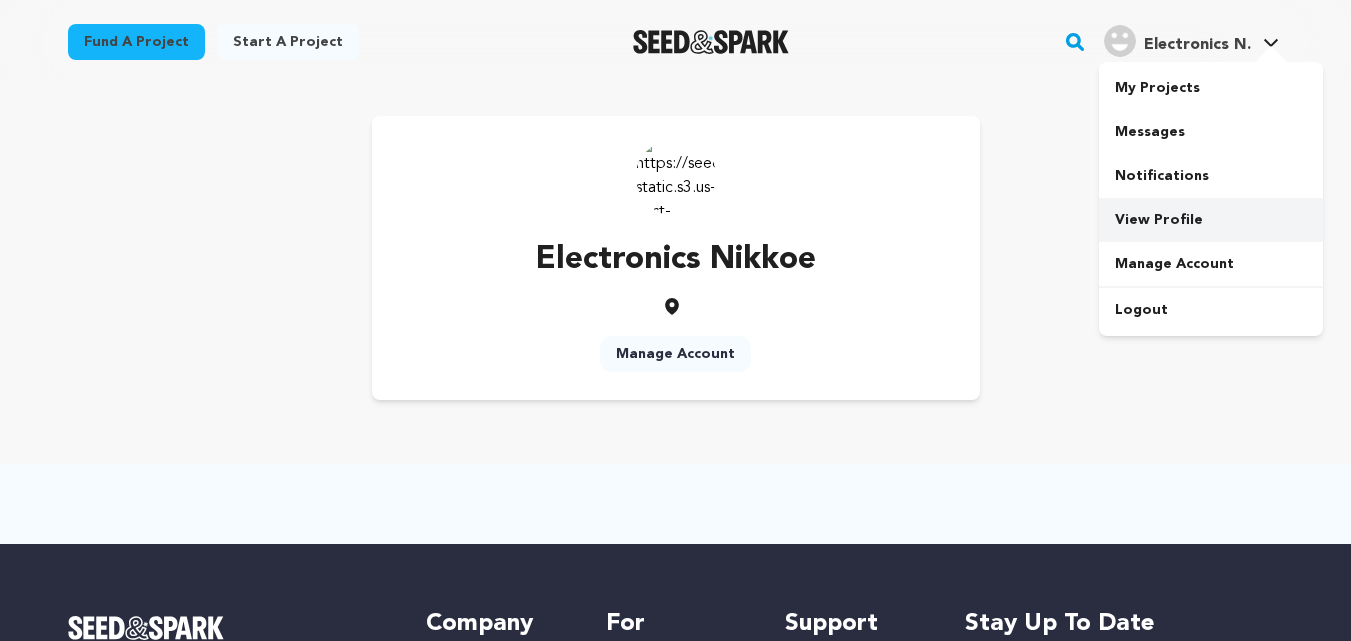 click on "View Profile" at bounding box center [1211, 220] 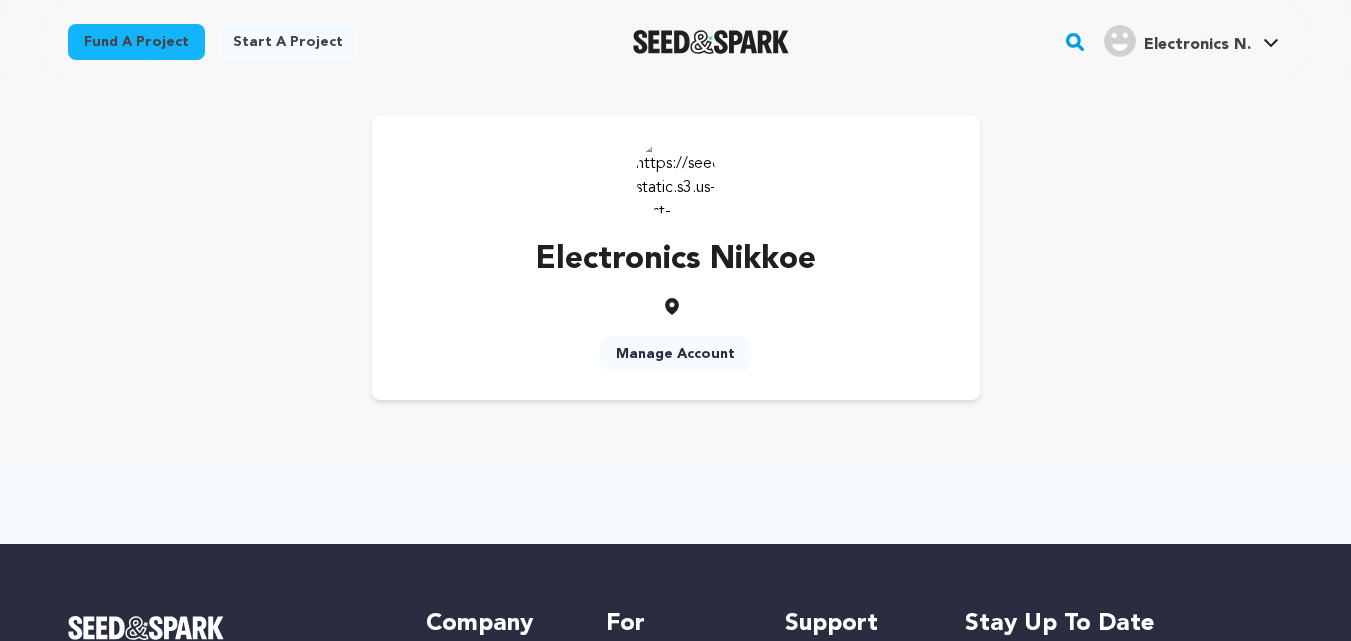 scroll, scrollTop: 0, scrollLeft: 0, axis: both 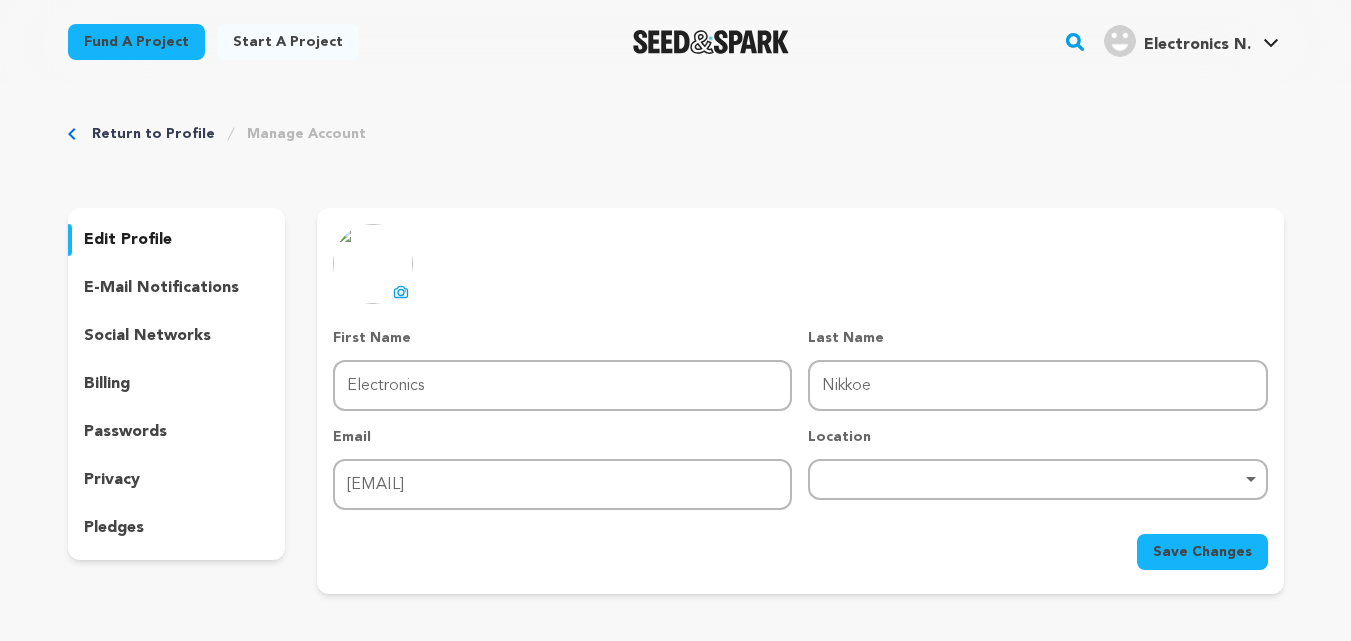 click on "Electronics N." at bounding box center (1197, 45) 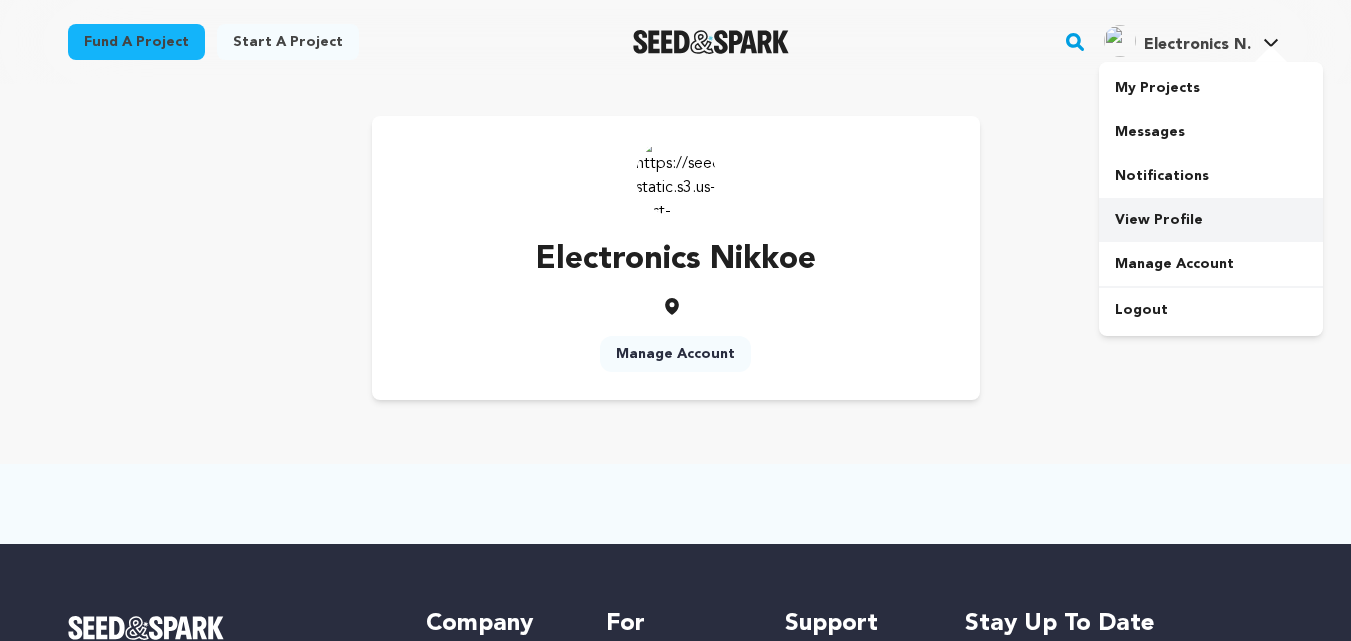 scroll, scrollTop: 0, scrollLeft: 0, axis: both 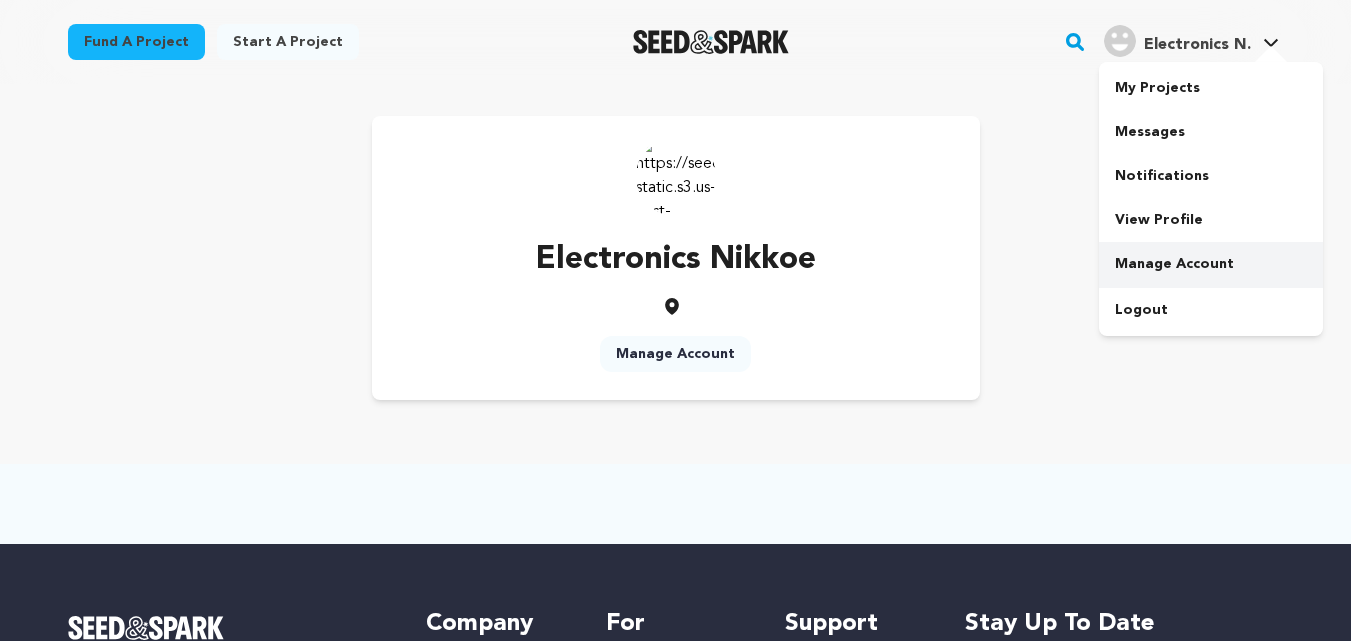 click on "Manage Account" at bounding box center [1211, 264] 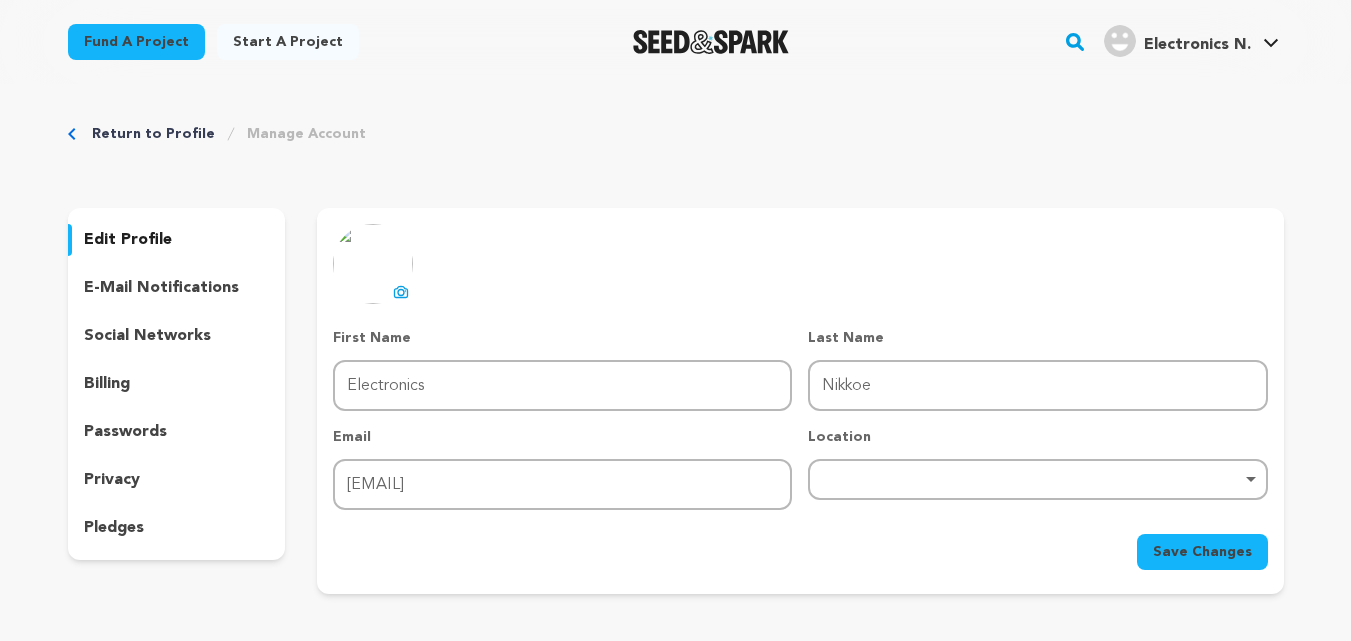 scroll, scrollTop: 0, scrollLeft: 0, axis: both 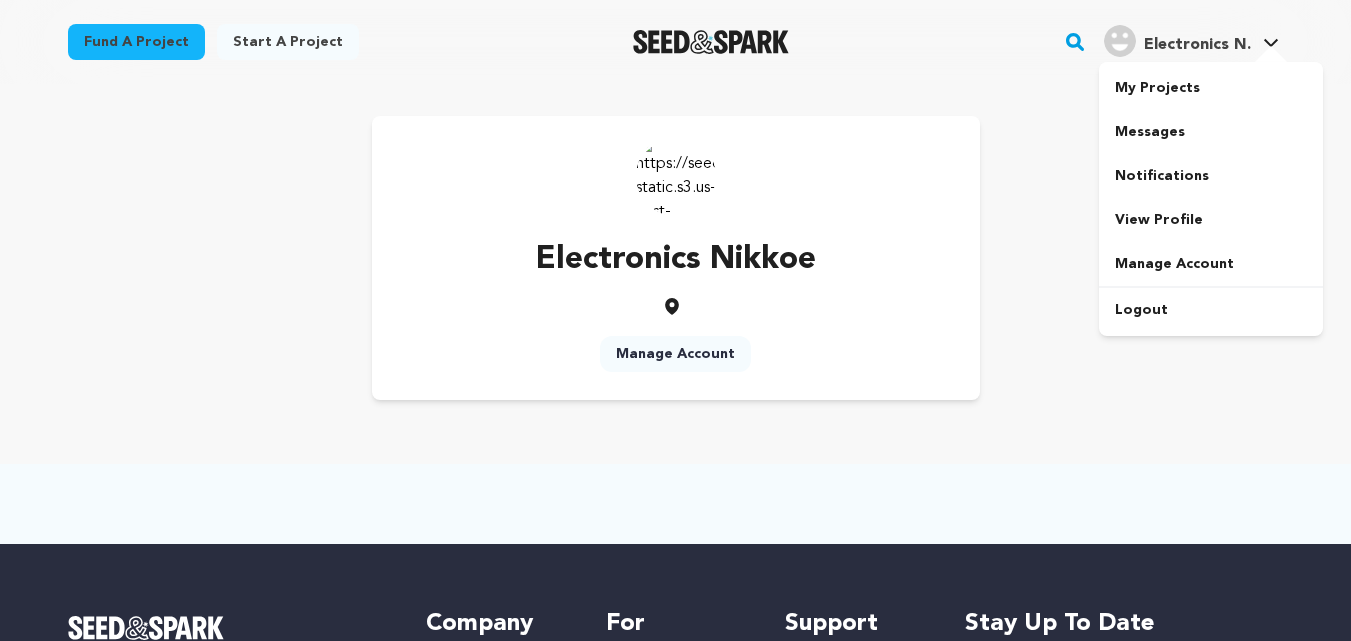 click at bounding box center (1271, 56) 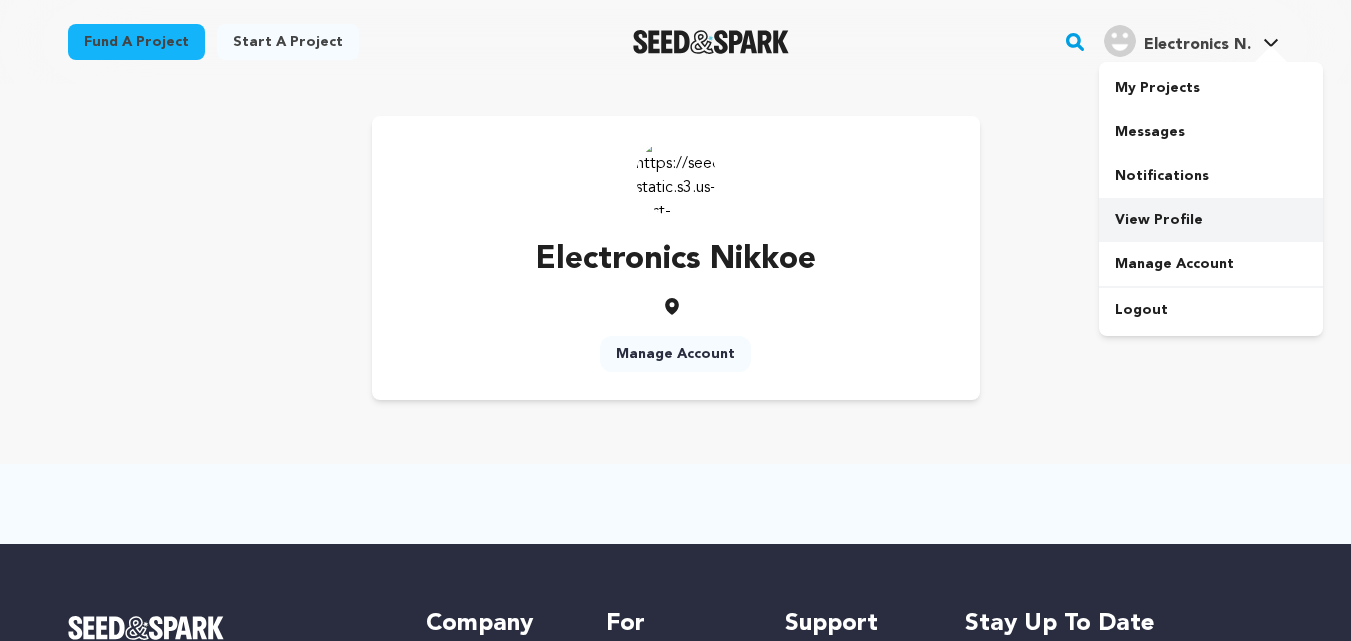 click on "View Profile" at bounding box center [1211, 220] 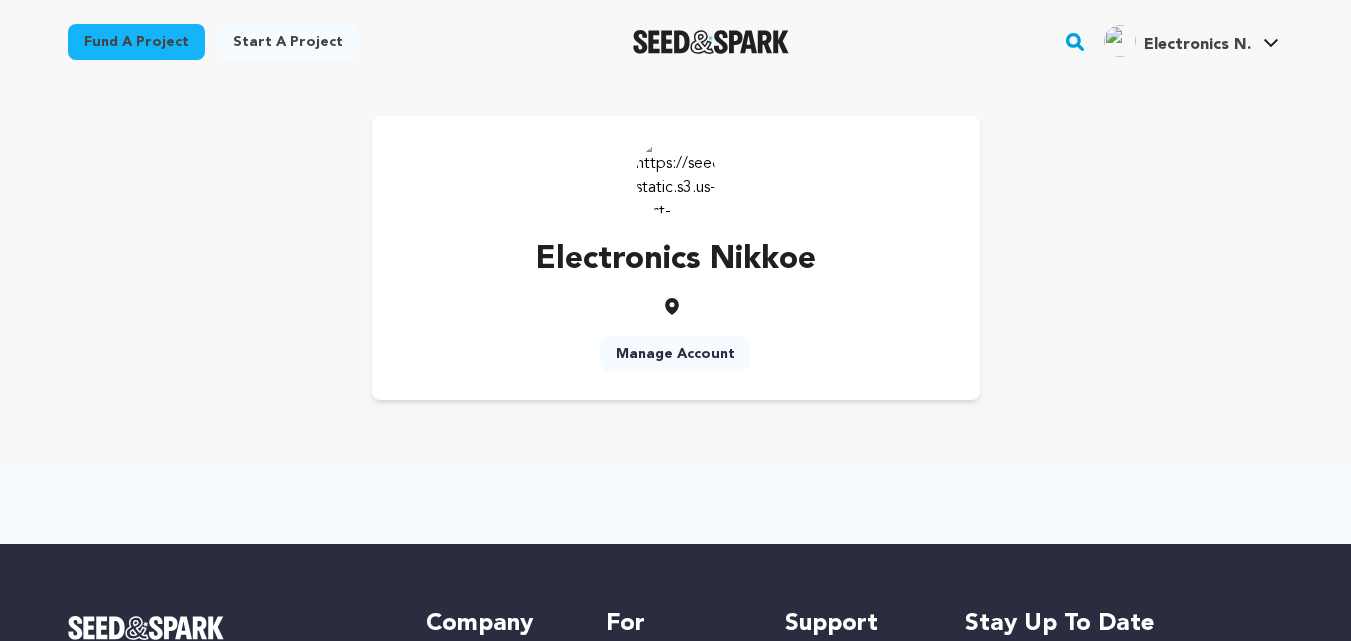 scroll, scrollTop: 0, scrollLeft: 0, axis: both 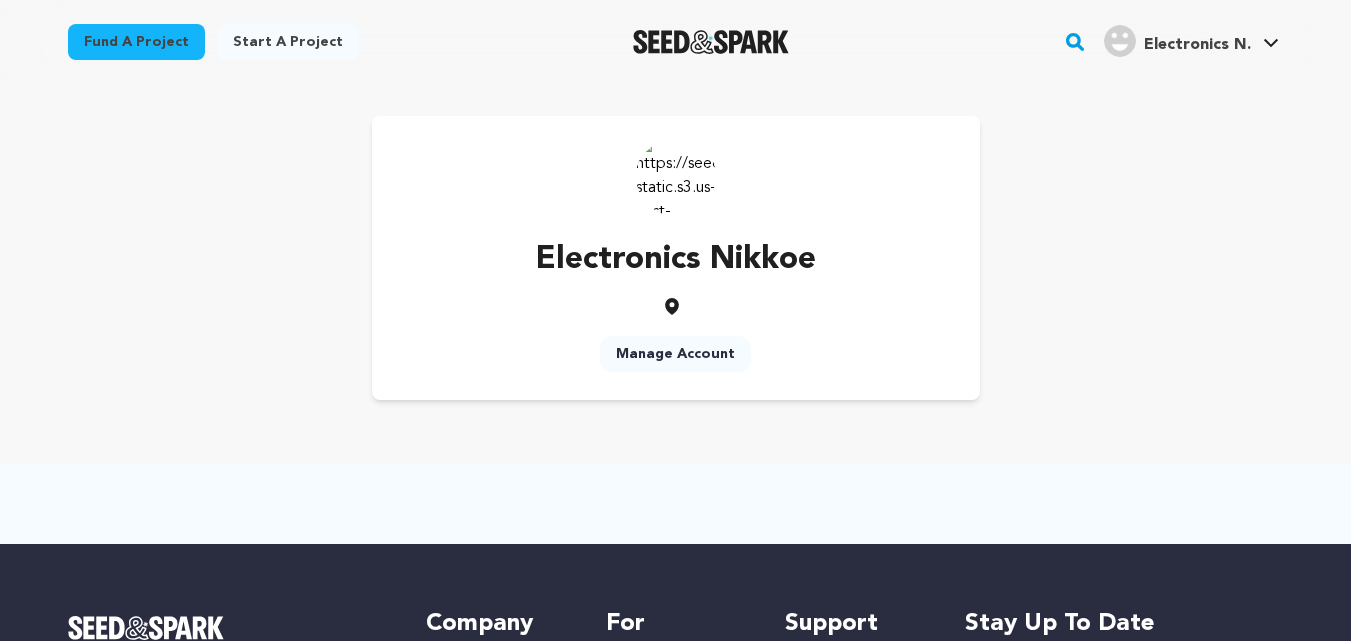 click on "Manage Account" at bounding box center (675, 354) 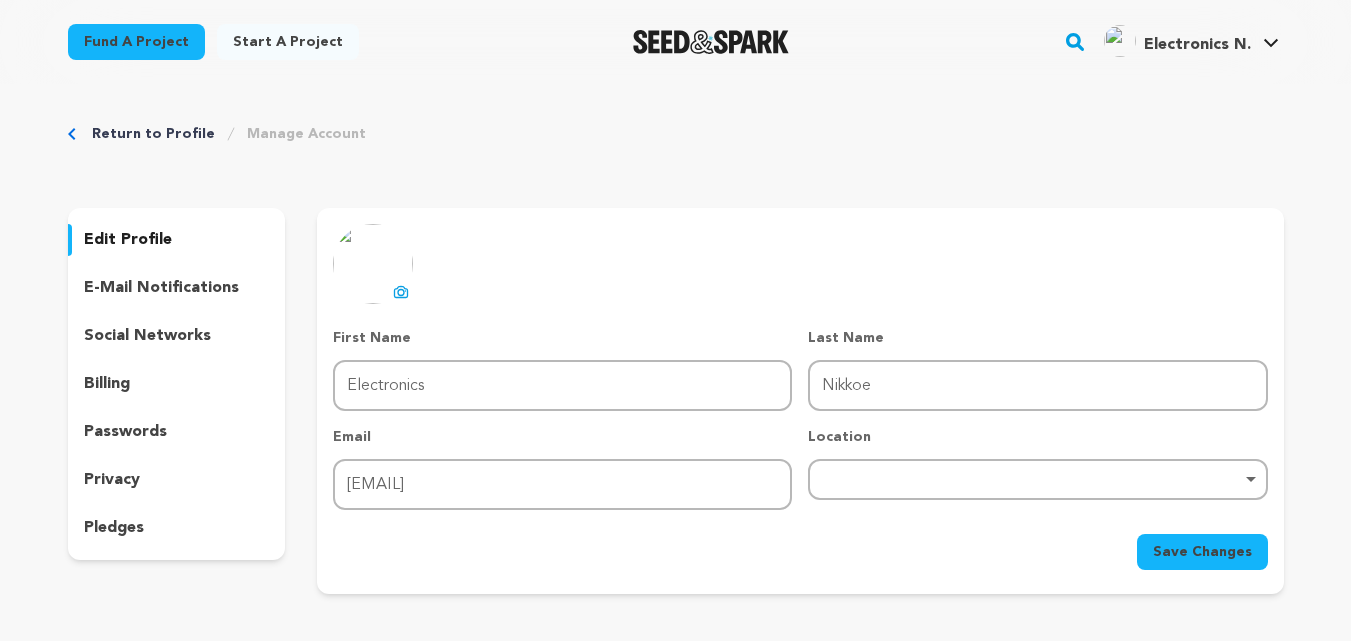 scroll, scrollTop: 0, scrollLeft: 0, axis: both 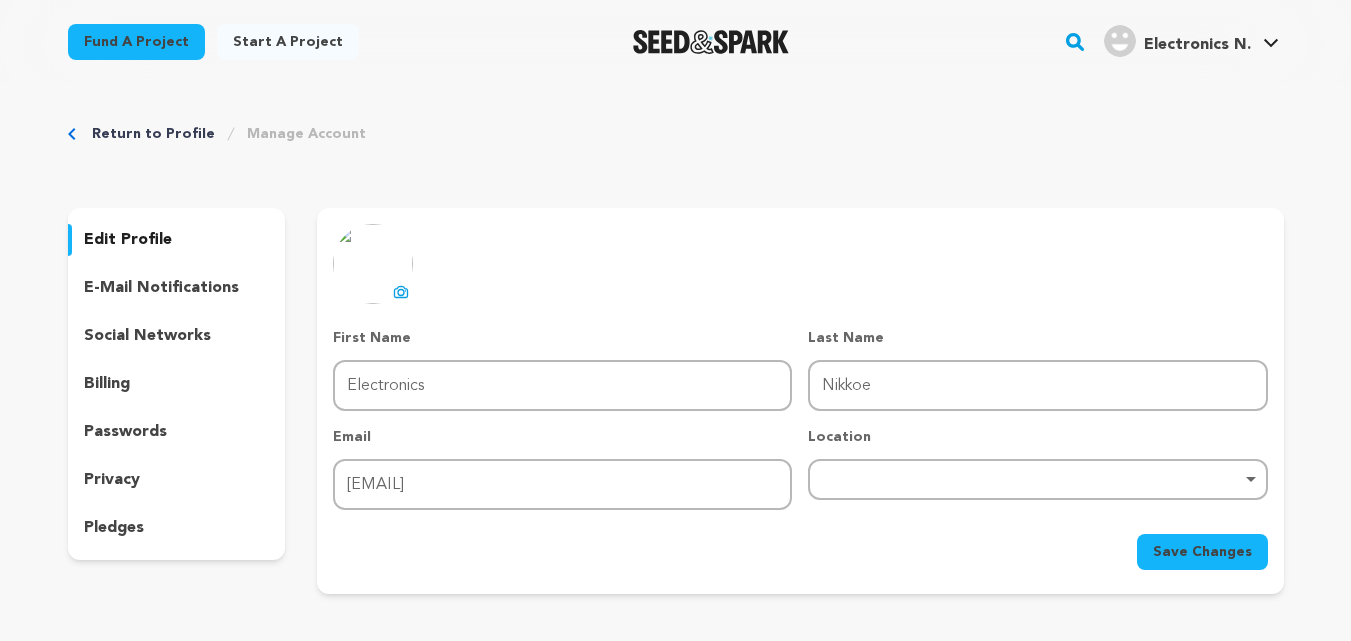 click on "edit profile" at bounding box center [128, 240] 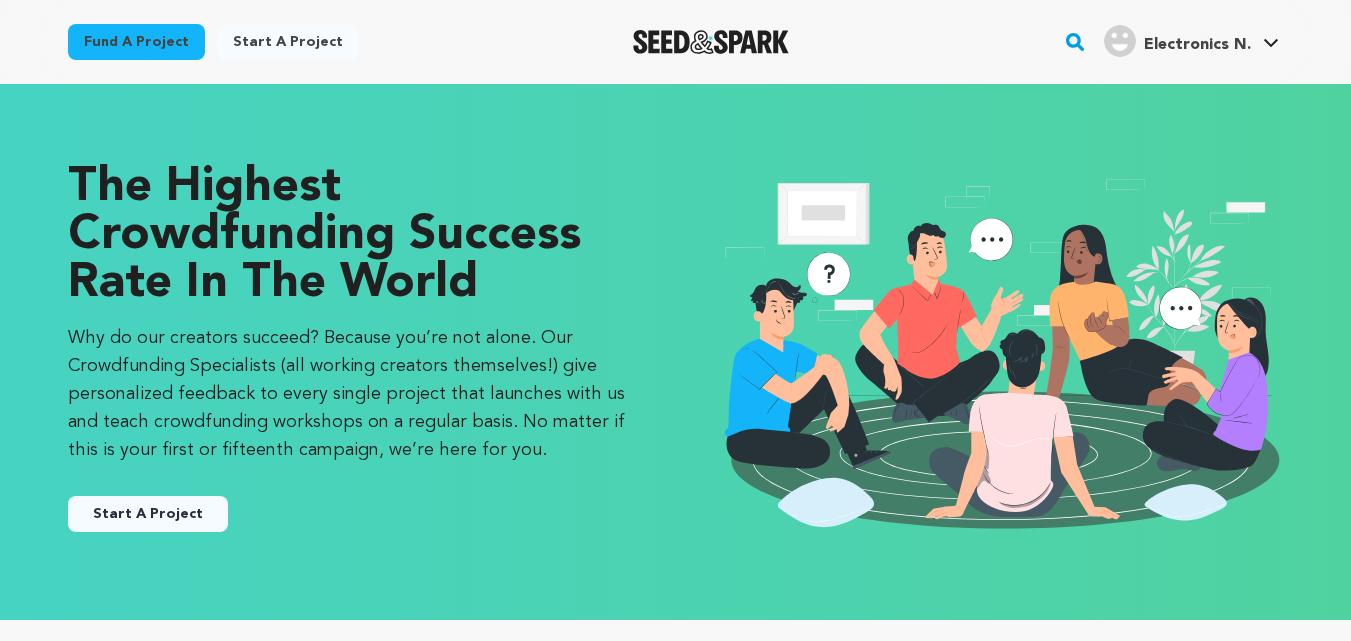 scroll, scrollTop: 0, scrollLeft: 0, axis: both 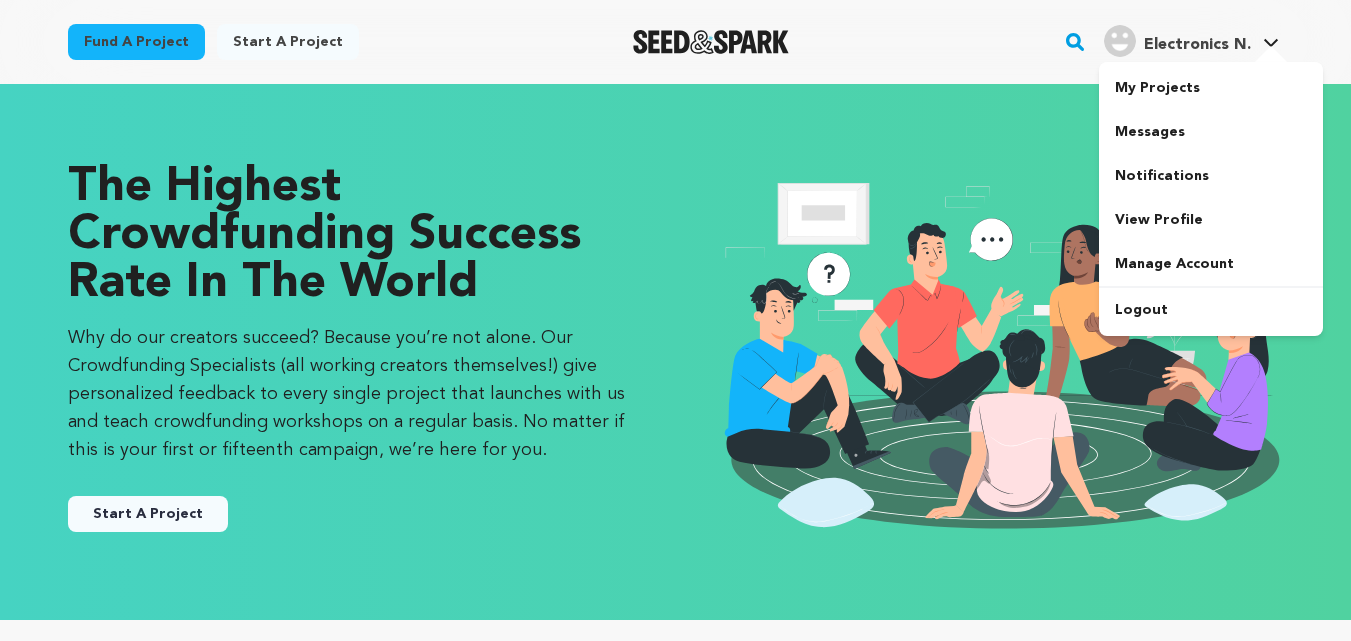 click at bounding box center (1120, 41) 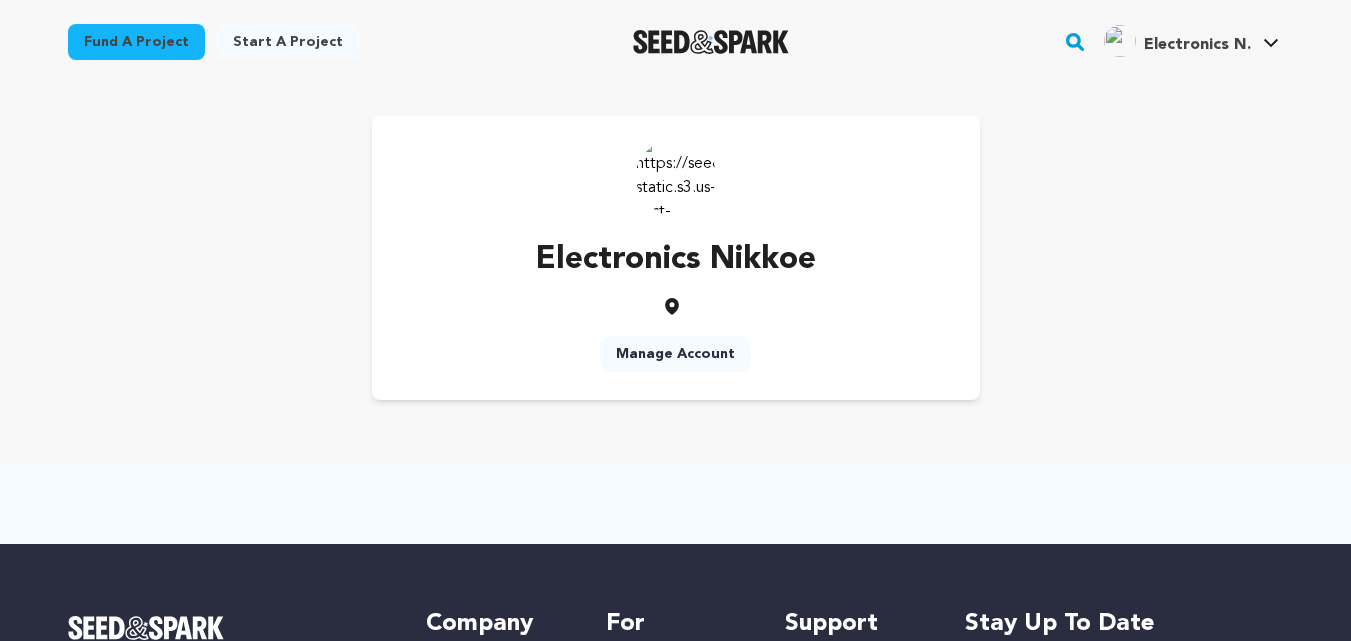 scroll, scrollTop: 0, scrollLeft: 0, axis: both 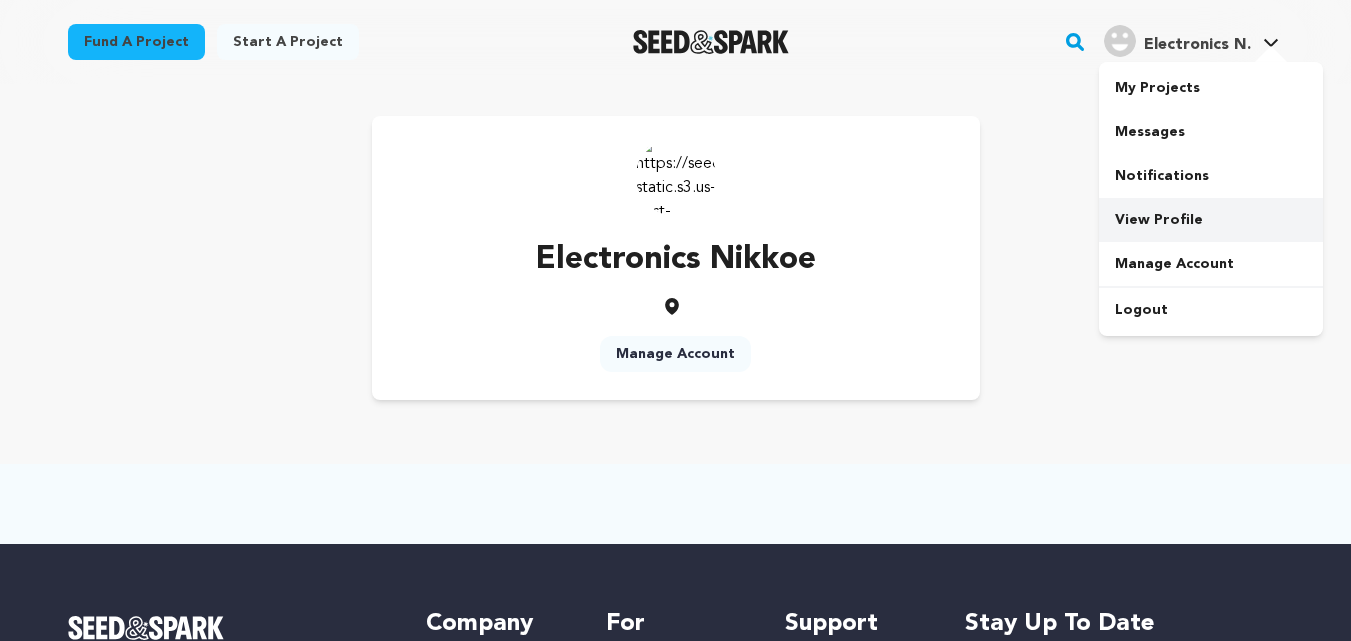 click on "View Profile" at bounding box center (1211, 220) 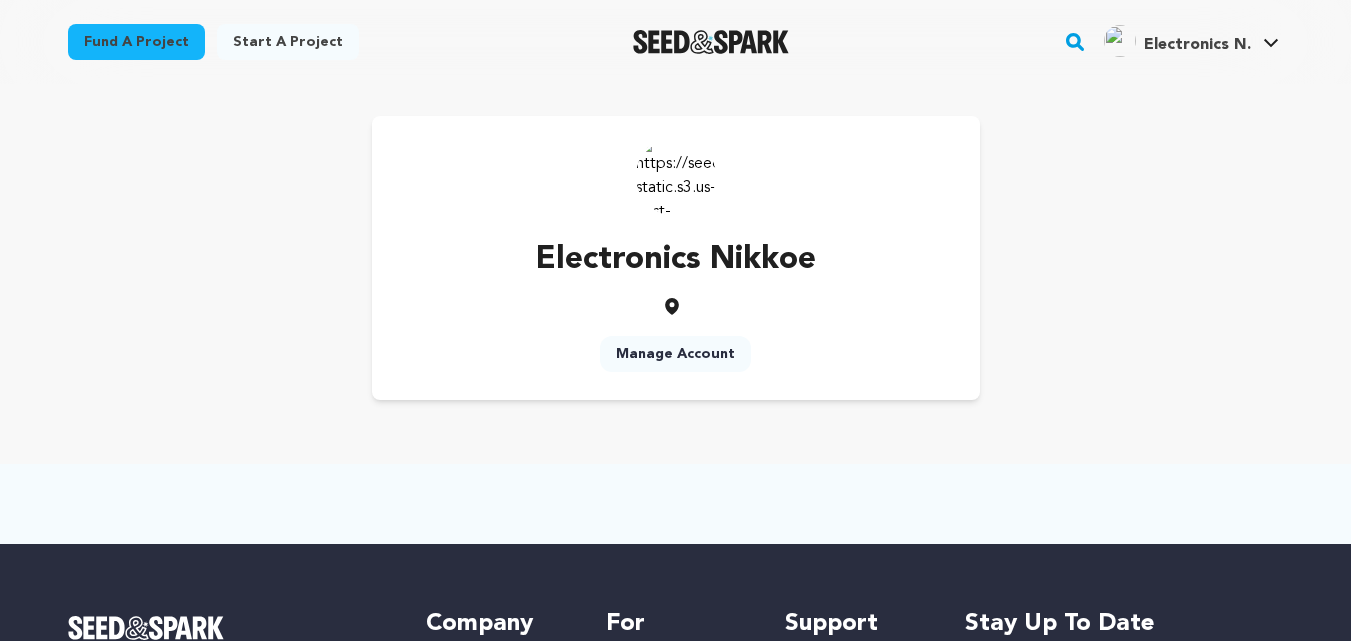 scroll, scrollTop: 0, scrollLeft: 0, axis: both 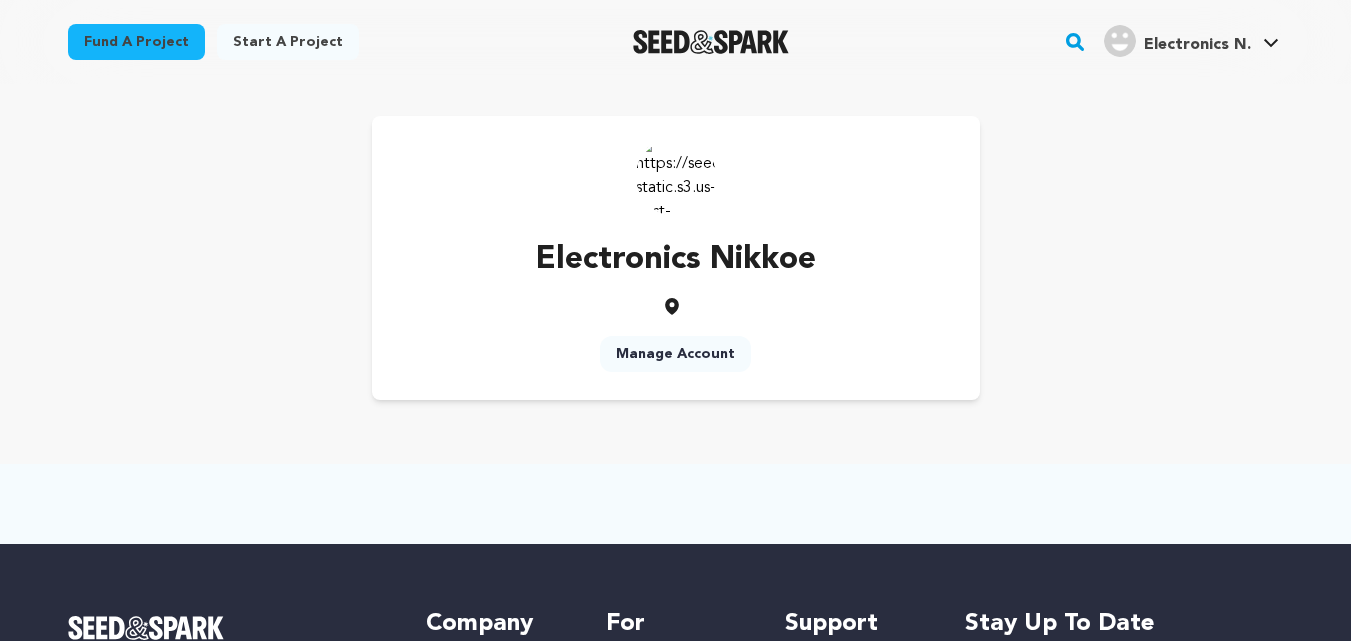click on "Manage Account" at bounding box center (675, 354) 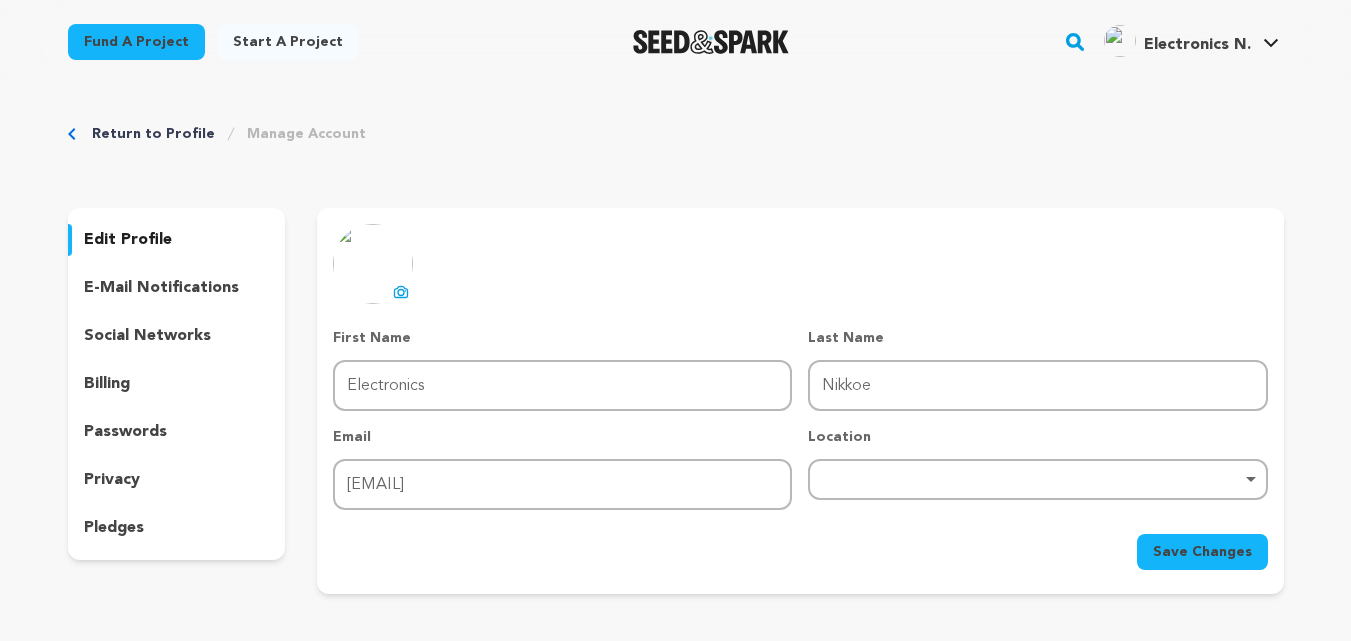 scroll, scrollTop: 0, scrollLeft: 0, axis: both 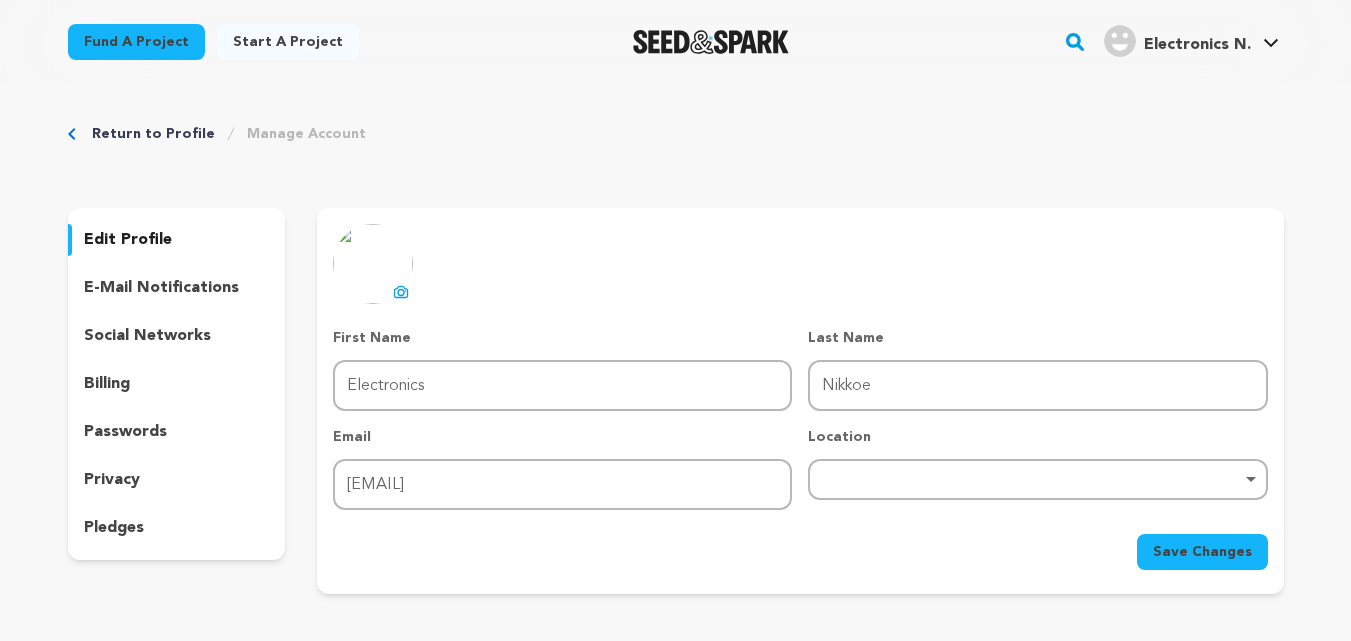 click on "Save Changes" at bounding box center (1202, 552) 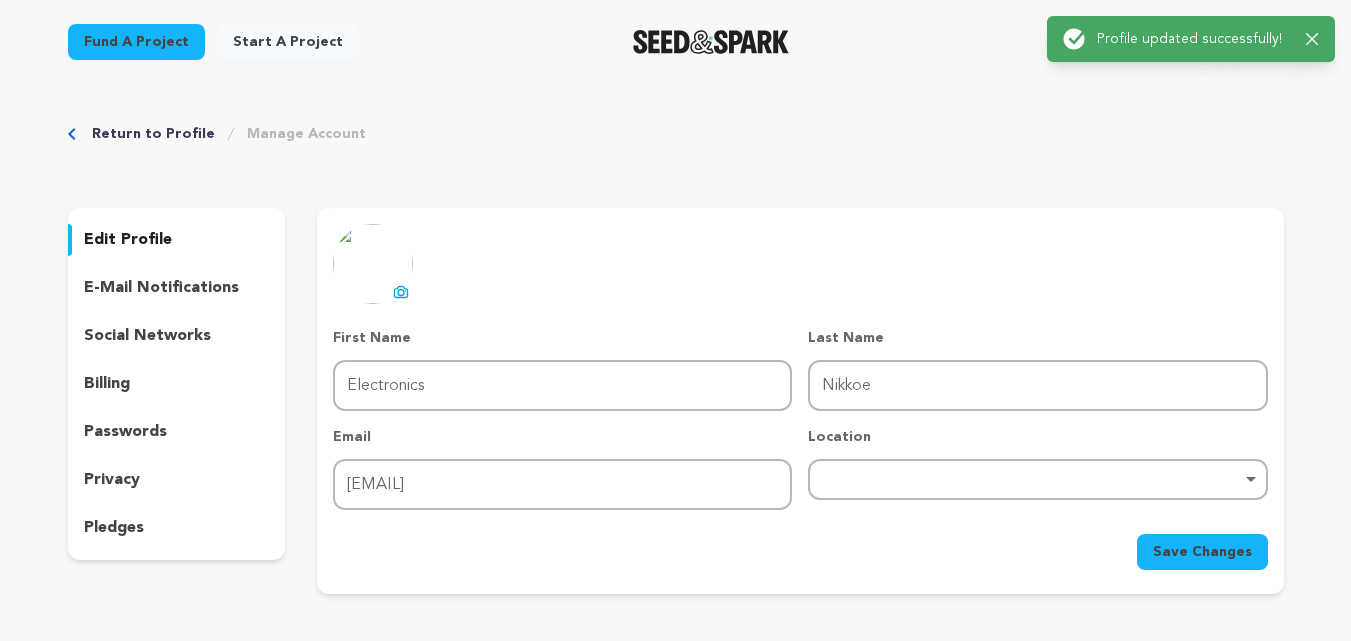 scroll, scrollTop: 546, scrollLeft: 0, axis: vertical 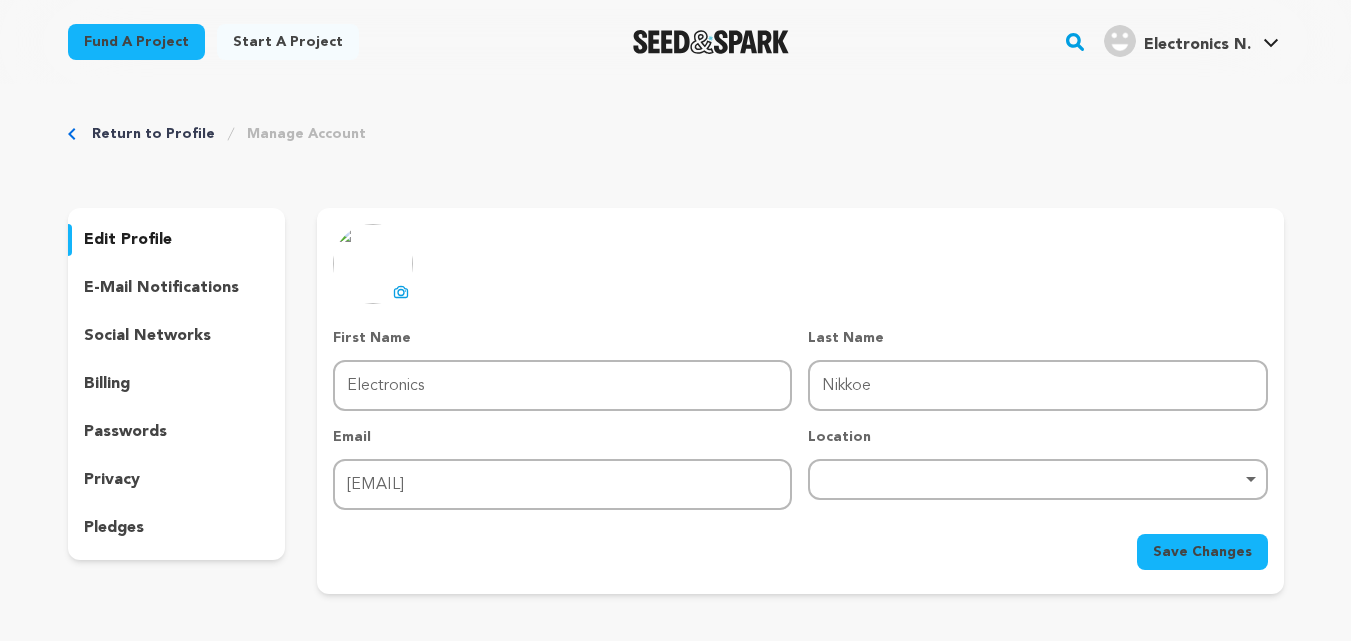 click on "edit profile" at bounding box center (128, 240) 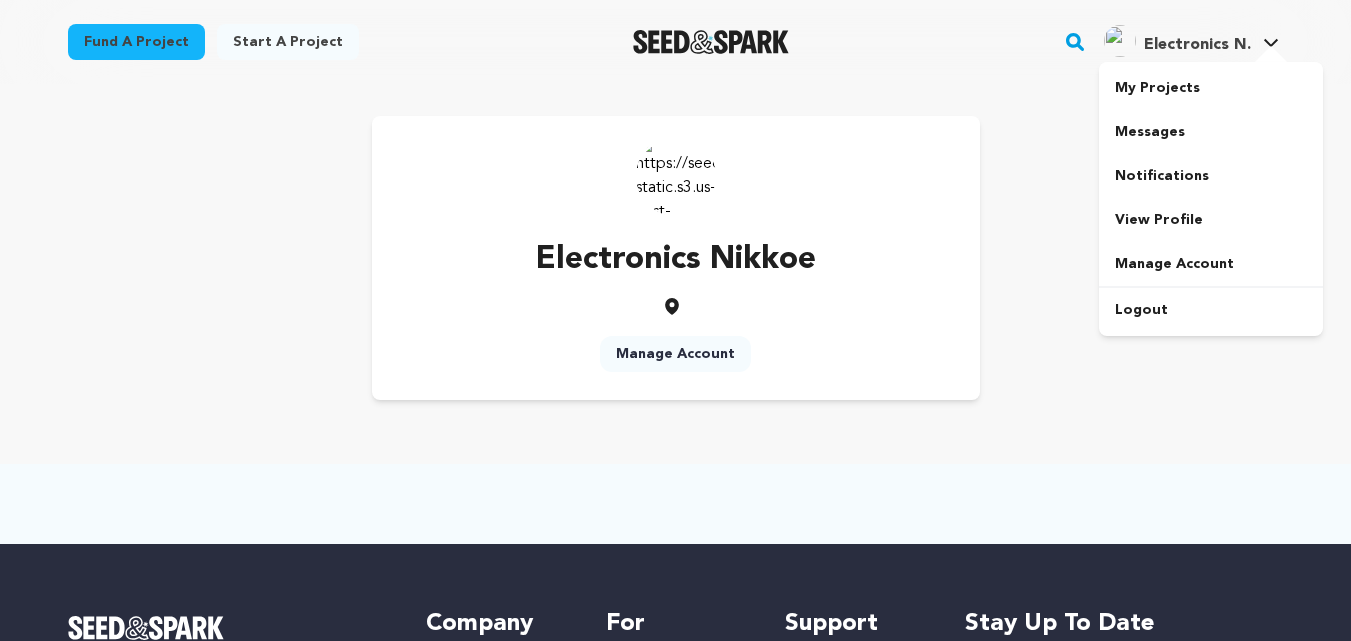 scroll, scrollTop: 0, scrollLeft: 0, axis: both 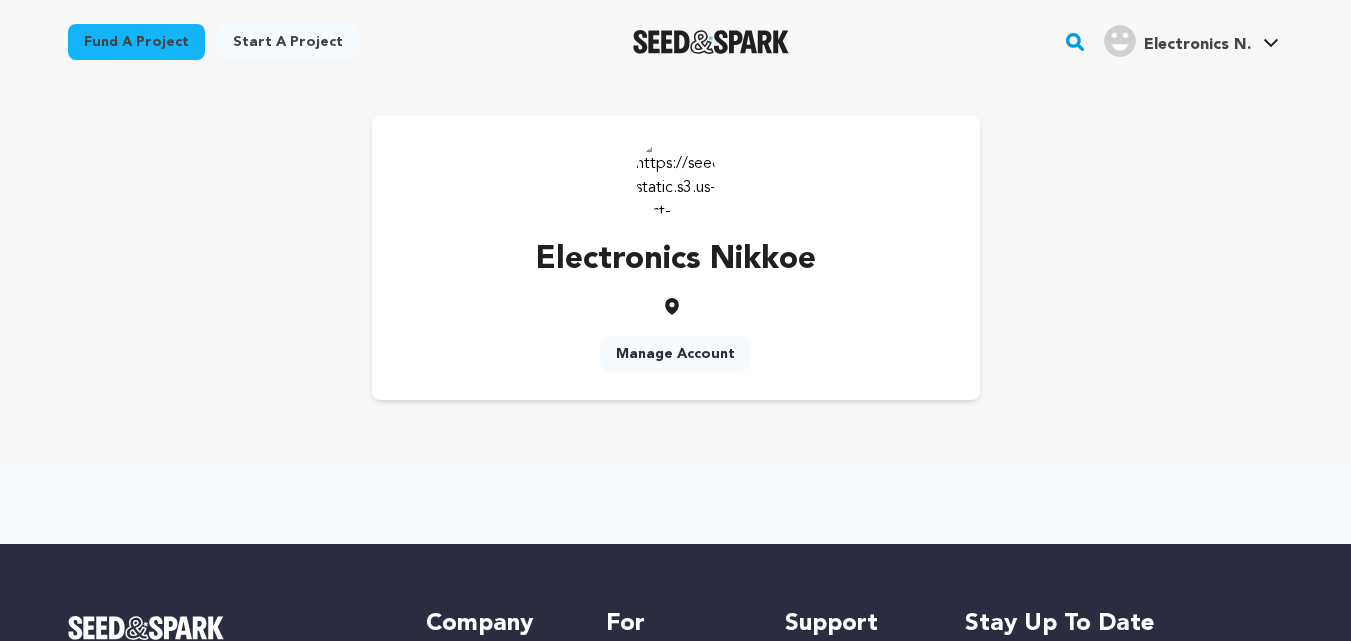 click on "Electronics Nikkoe
Manage Account" at bounding box center [676, 258] 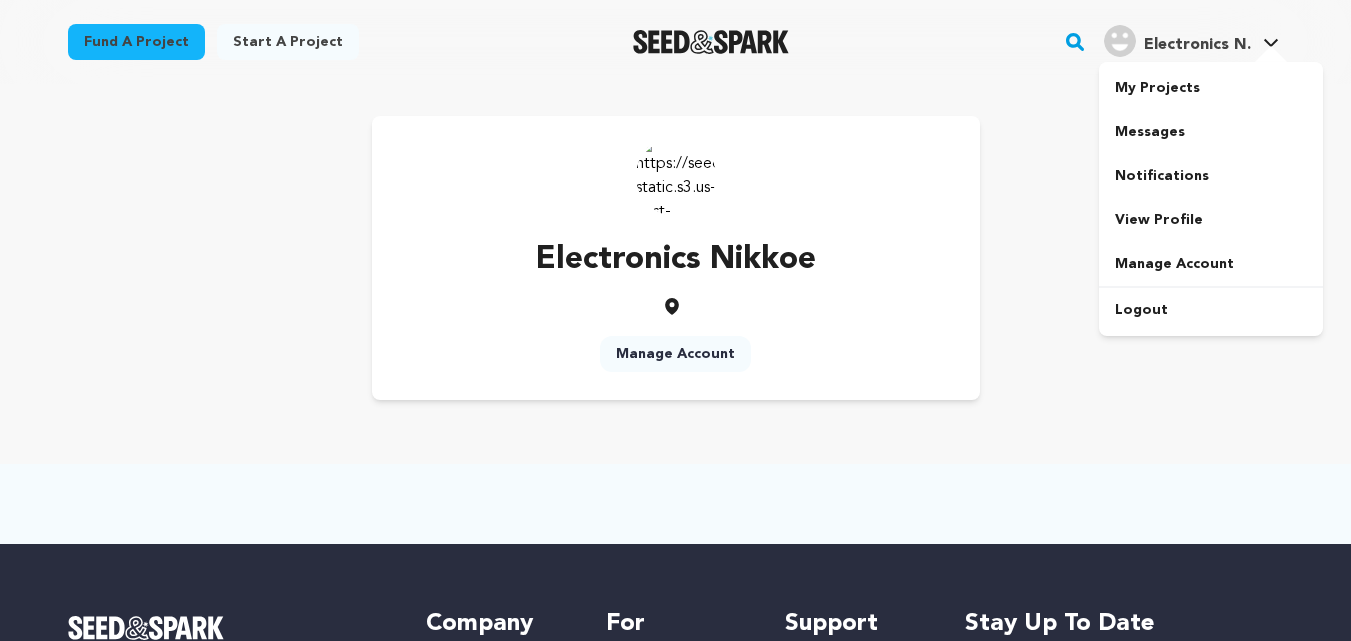 click at bounding box center (1120, 41) 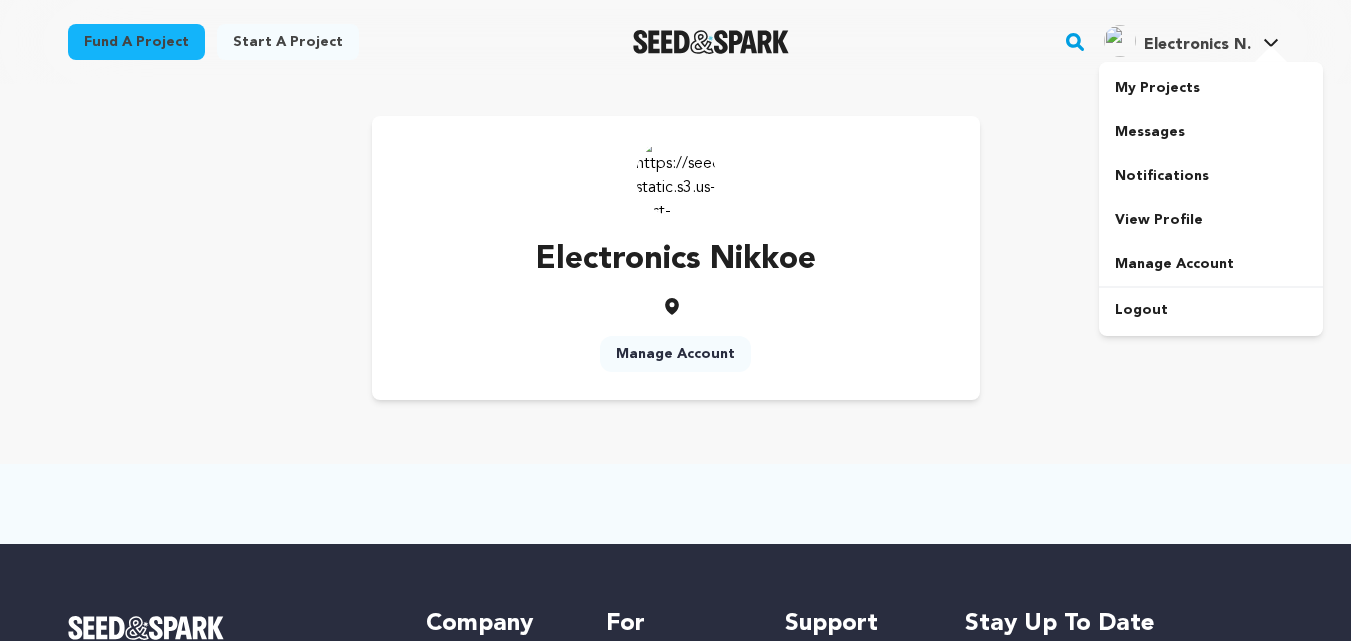 scroll, scrollTop: 0, scrollLeft: 0, axis: both 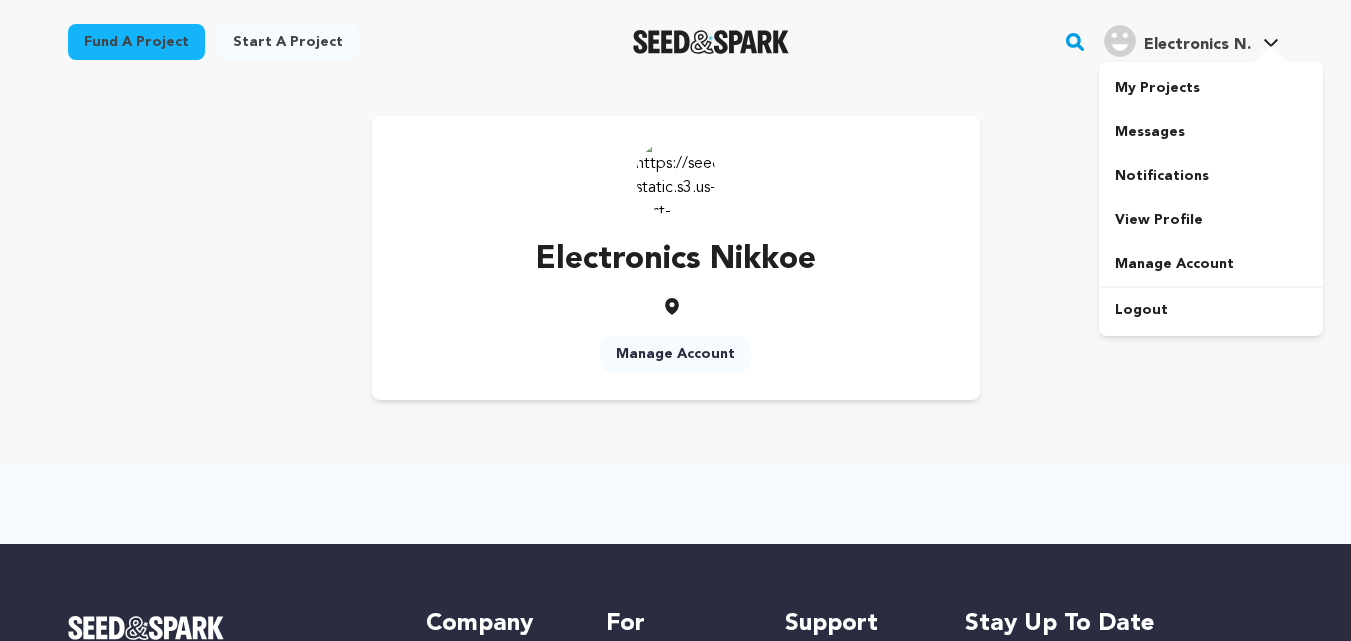 click on "My Projects" at bounding box center (1211, 88) 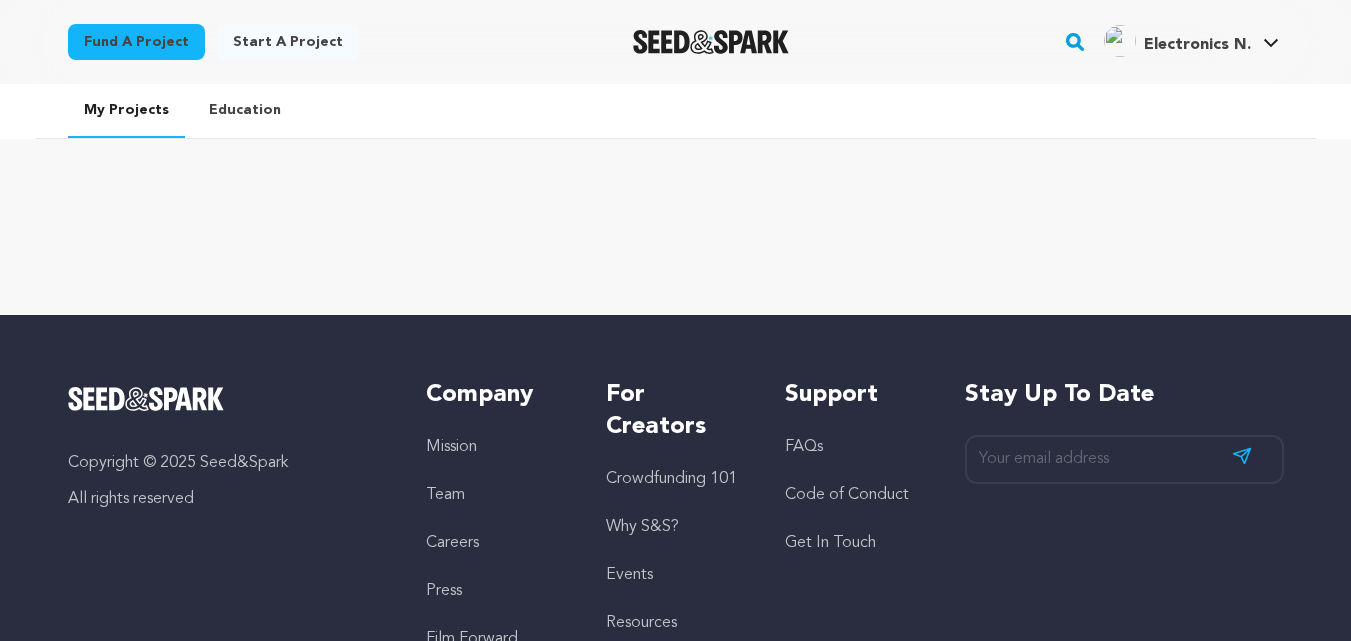scroll, scrollTop: 0, scrollLeft: 0, axis: both 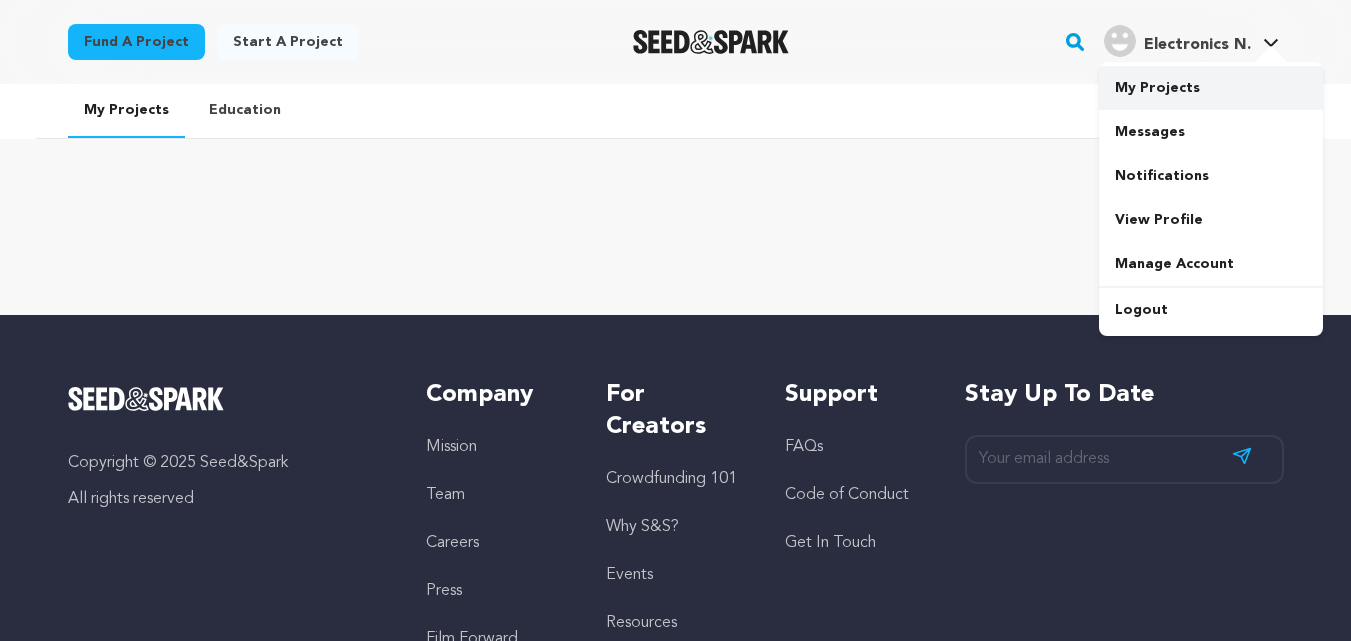 click on "My Projects" at bounding box center [1211, 88] 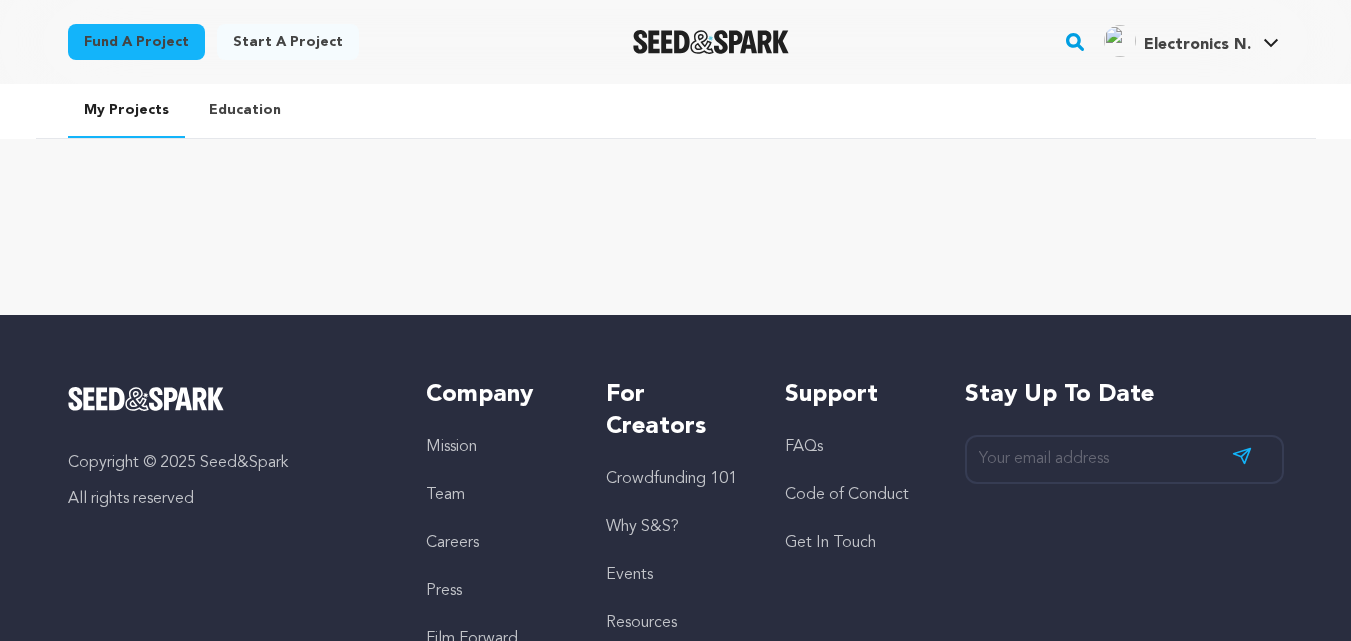 scroll, scrollTop: 0, scrollLeft: 0, axis: both 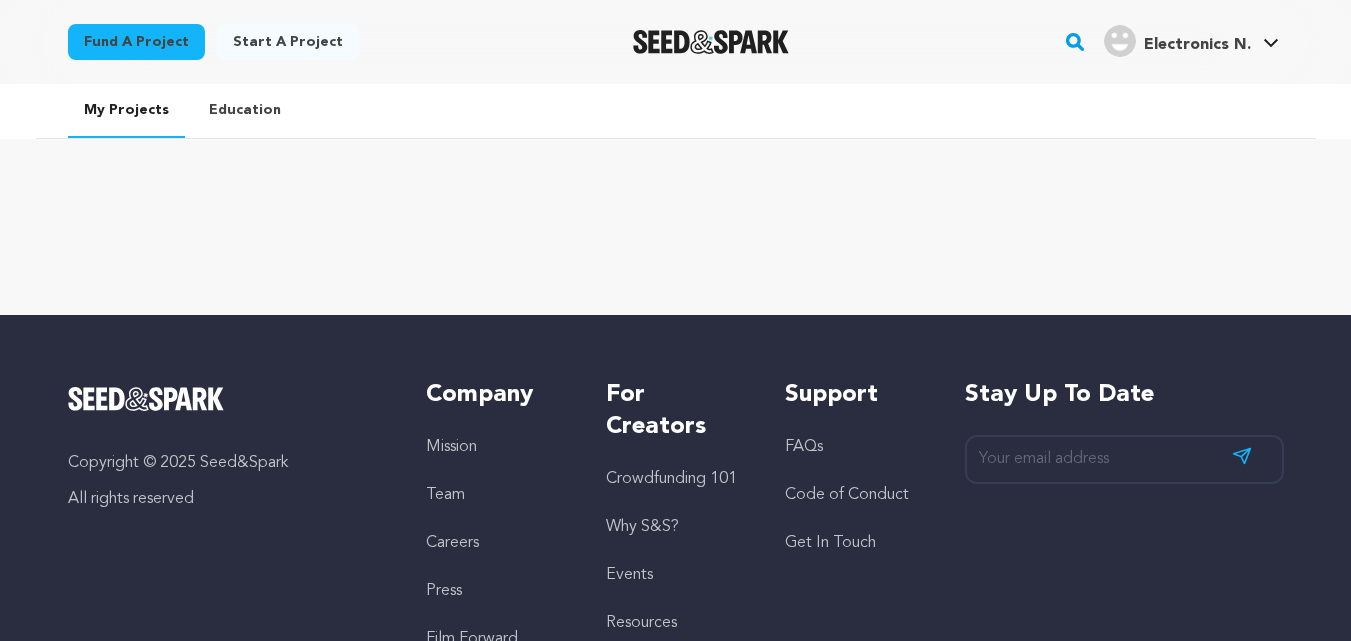 click on "Fund a project" at bounding box center [136, 42] 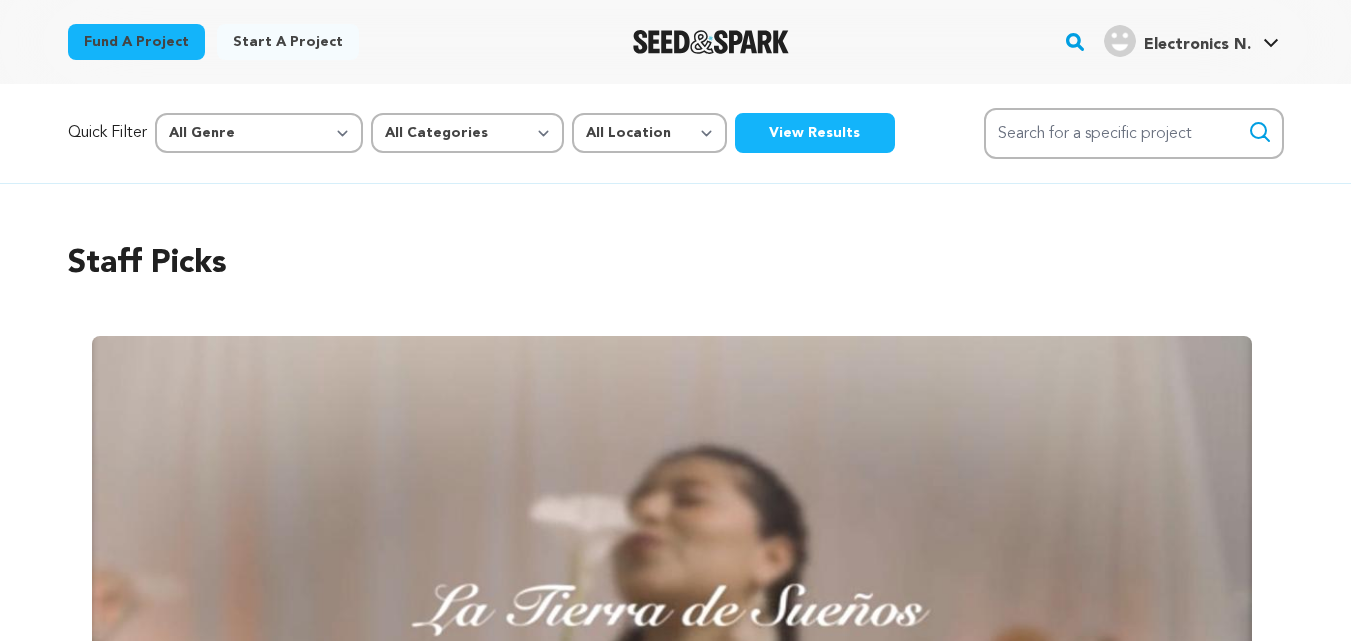 scroll, scrollTop: 0, scrollLeft: 0, axis: both 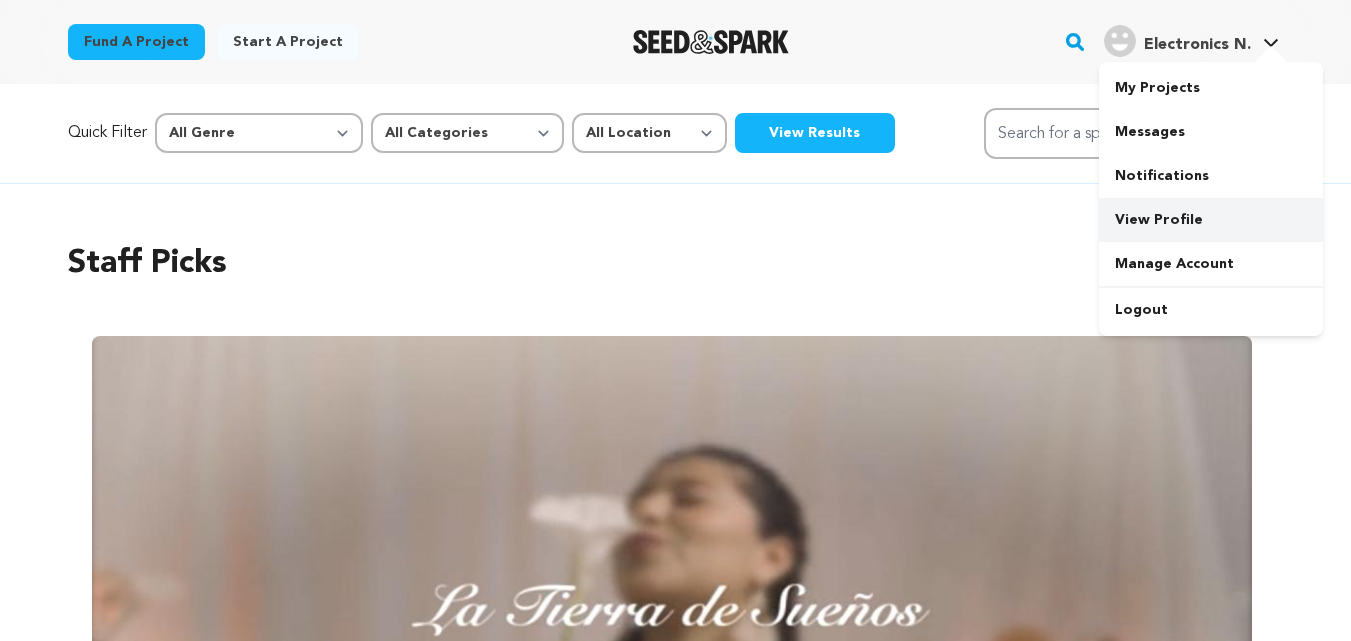 click on "View Profile" at bounding box center [1211, 220] 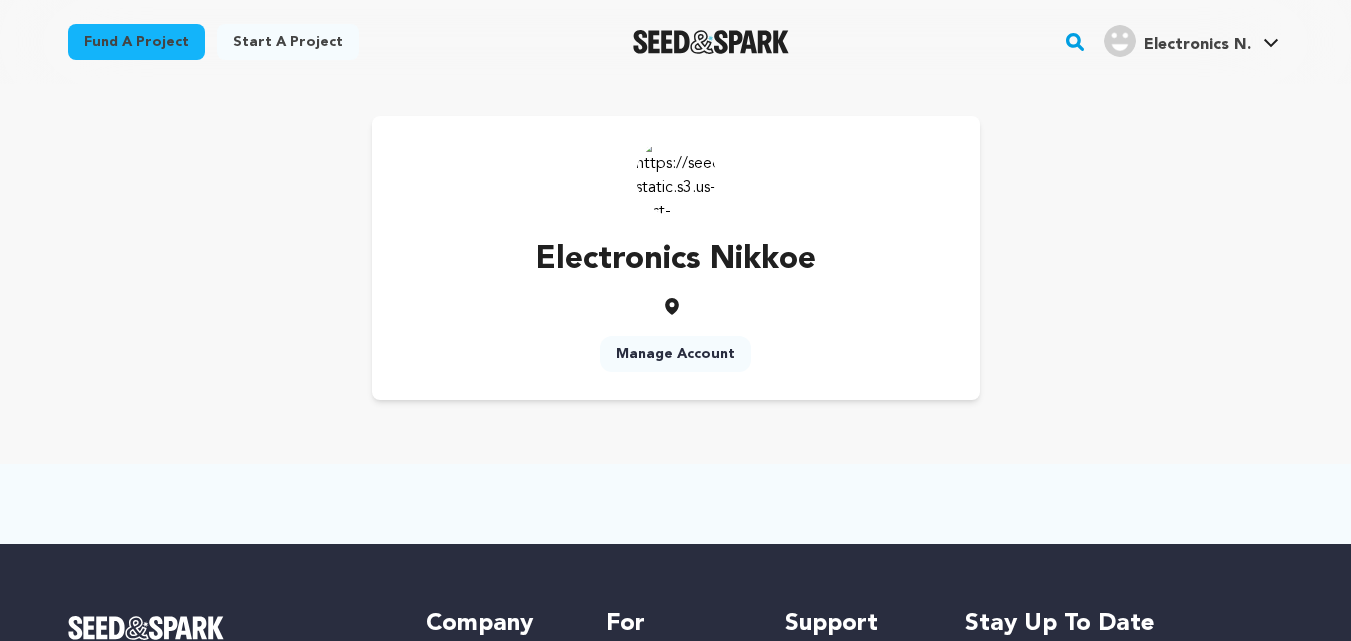 scroll, scrollTop: 0, scrollLeft: 0, axis: both 